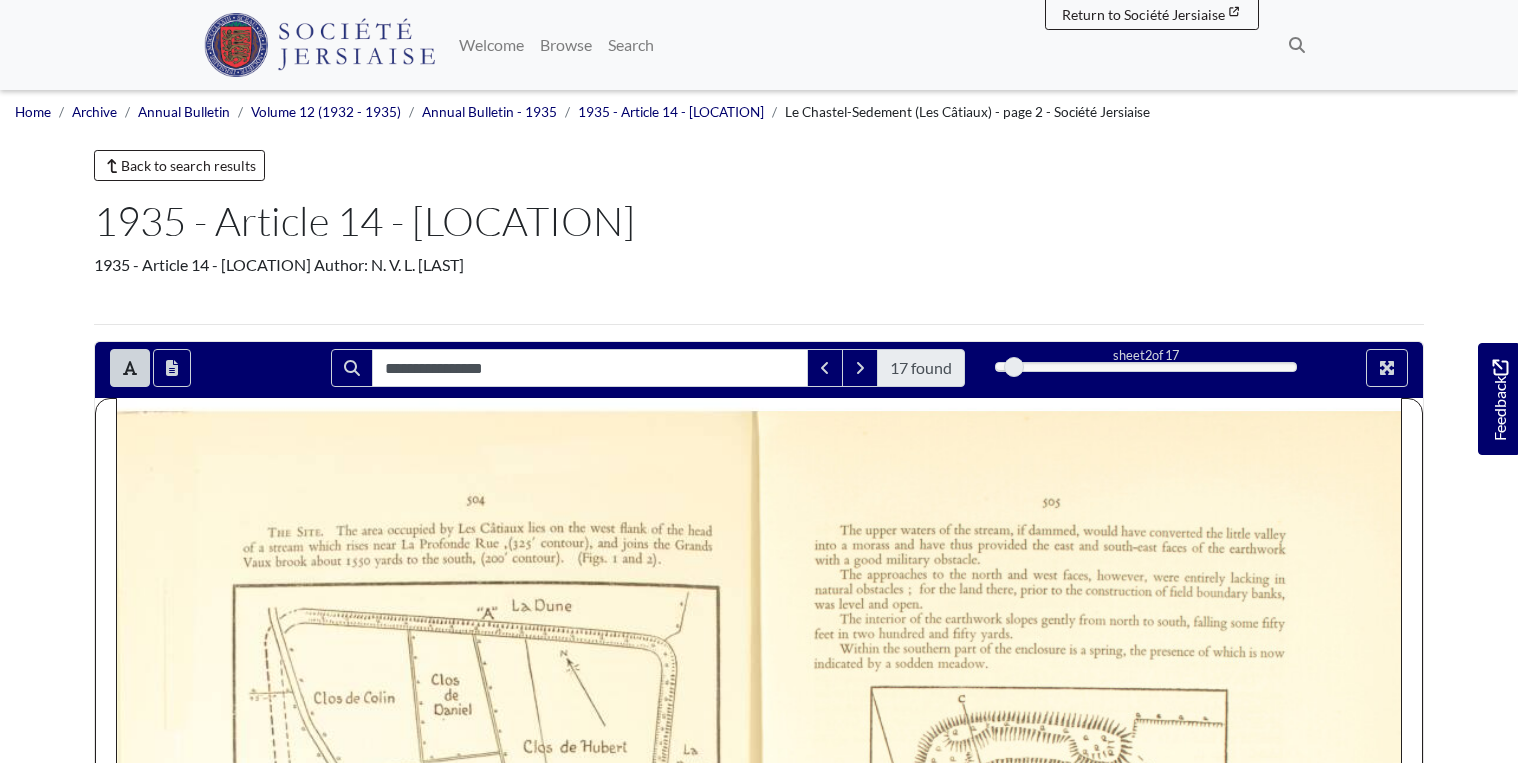 scroll, scrollTop: 624, scrollLeft: 0, axis: vertical 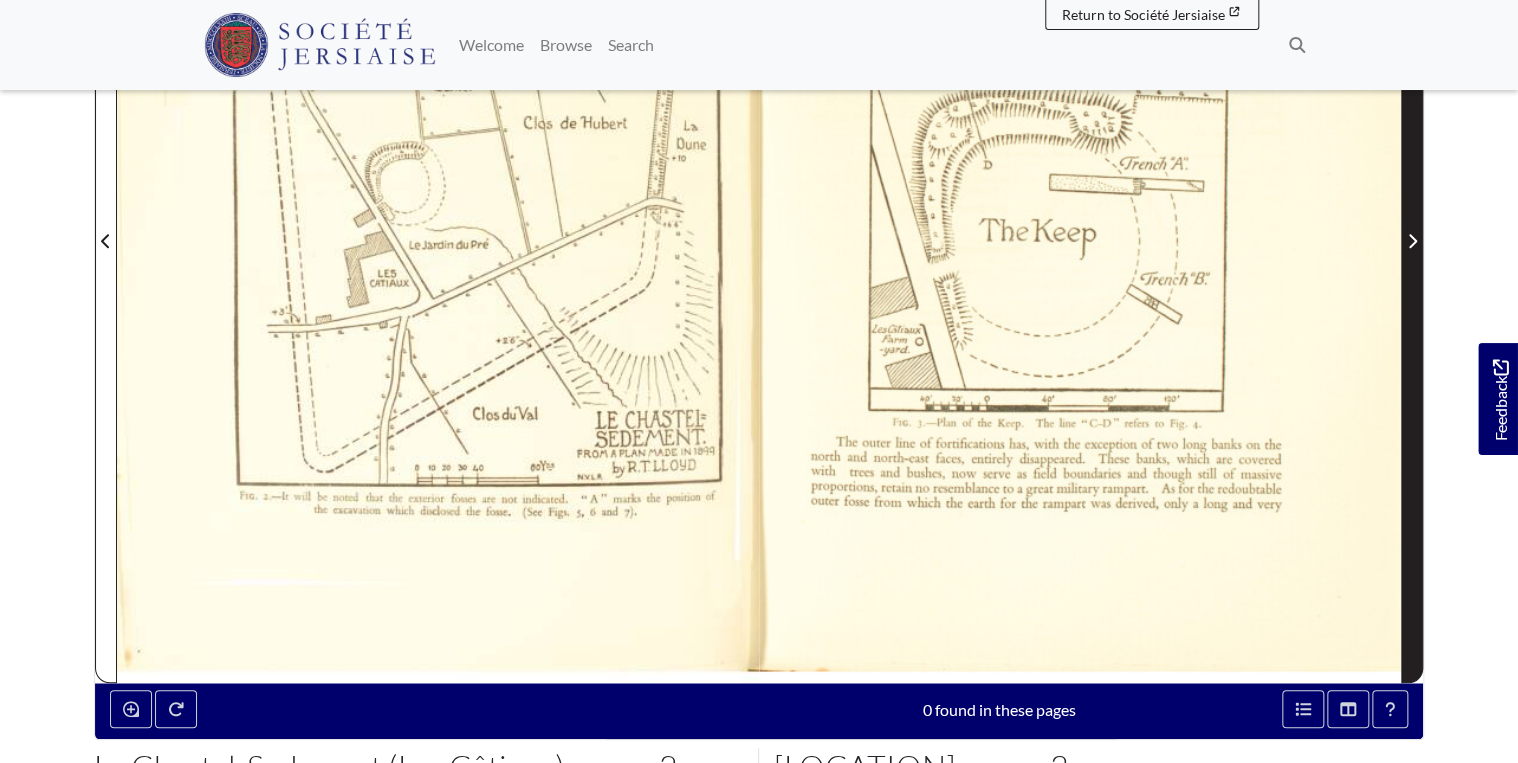 click at bounding box center (1412, 228) 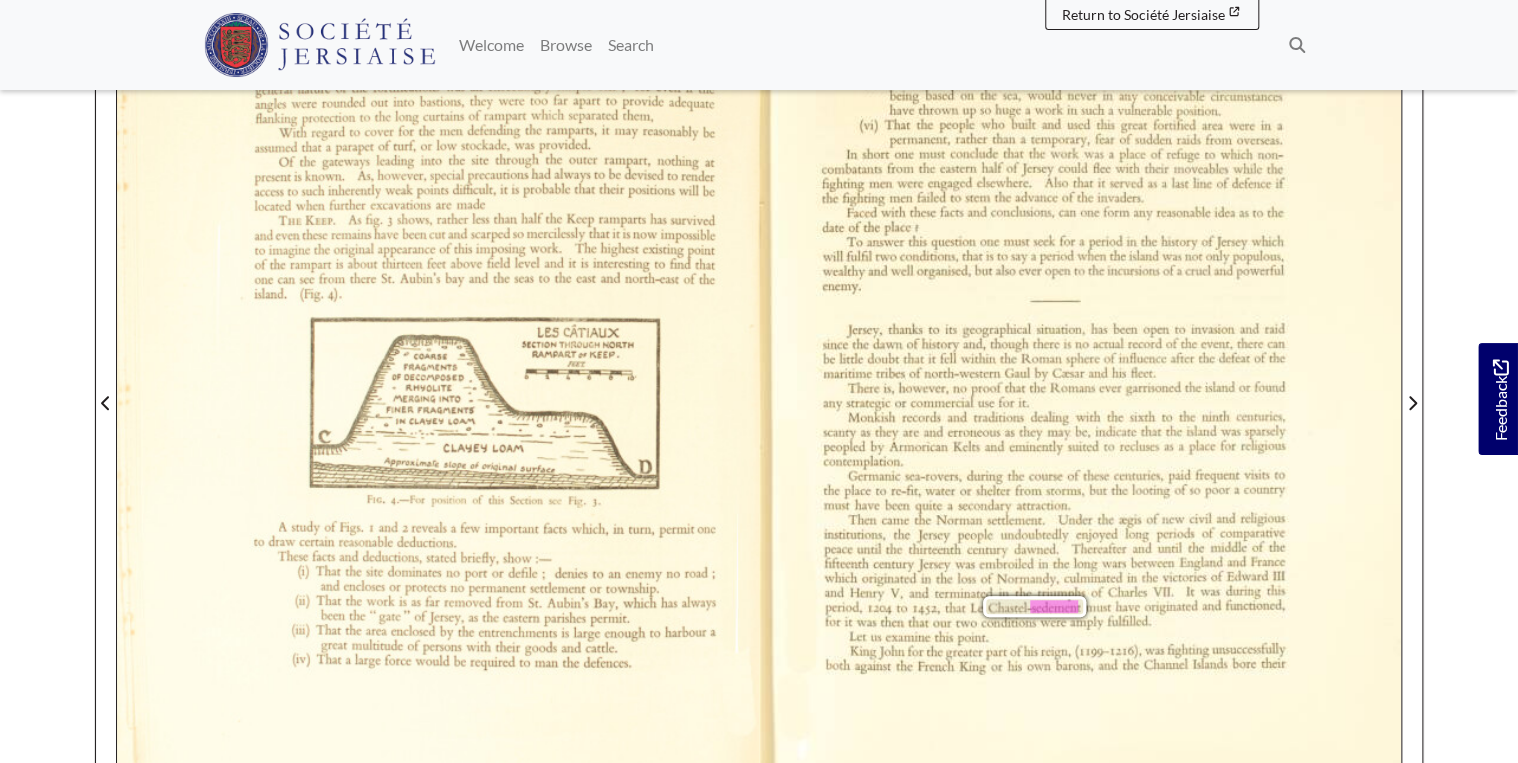 scroll, scrollTop: 464, scrollLeft: 0, axis: vertical 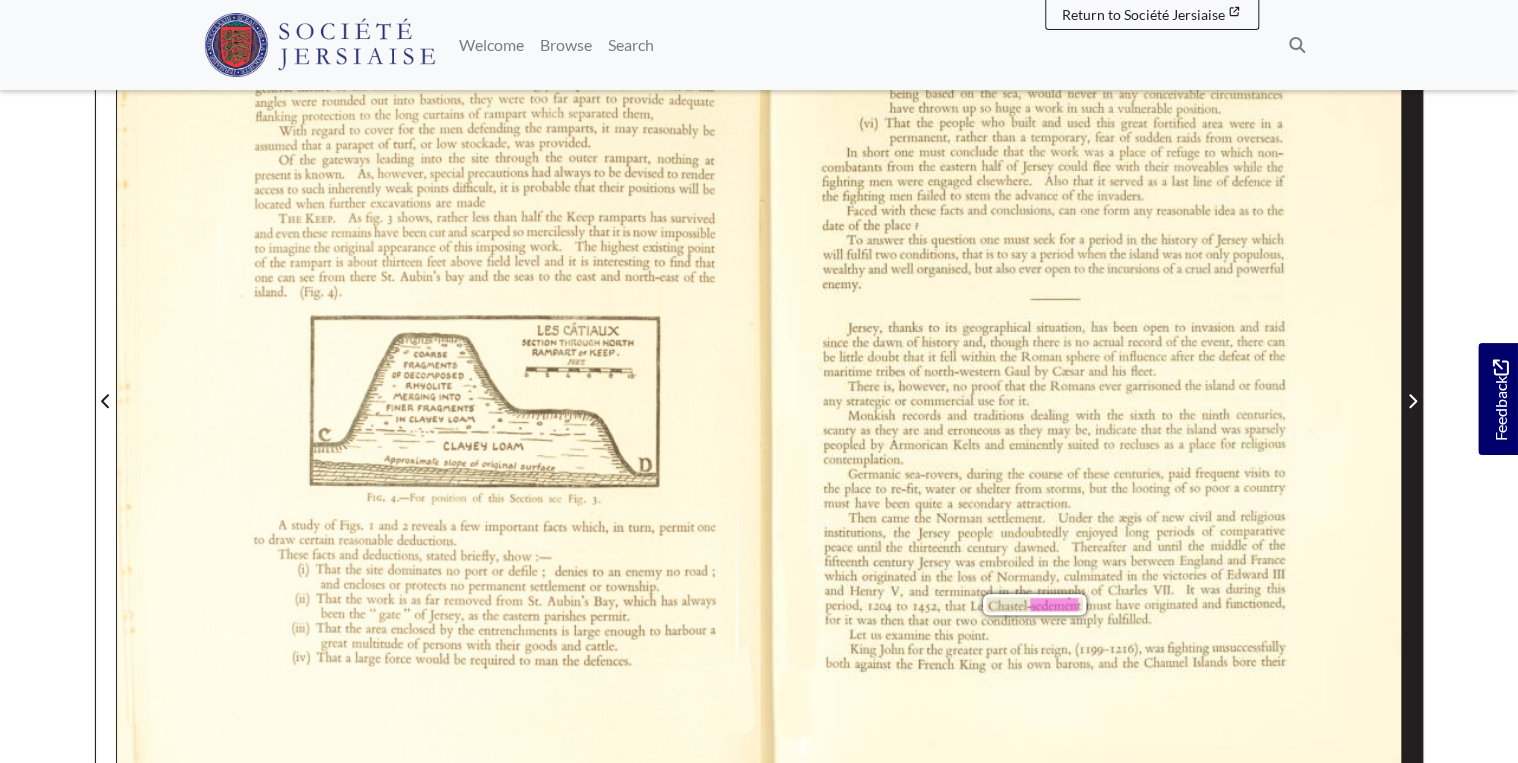 click at bounding box center [1412, 401] 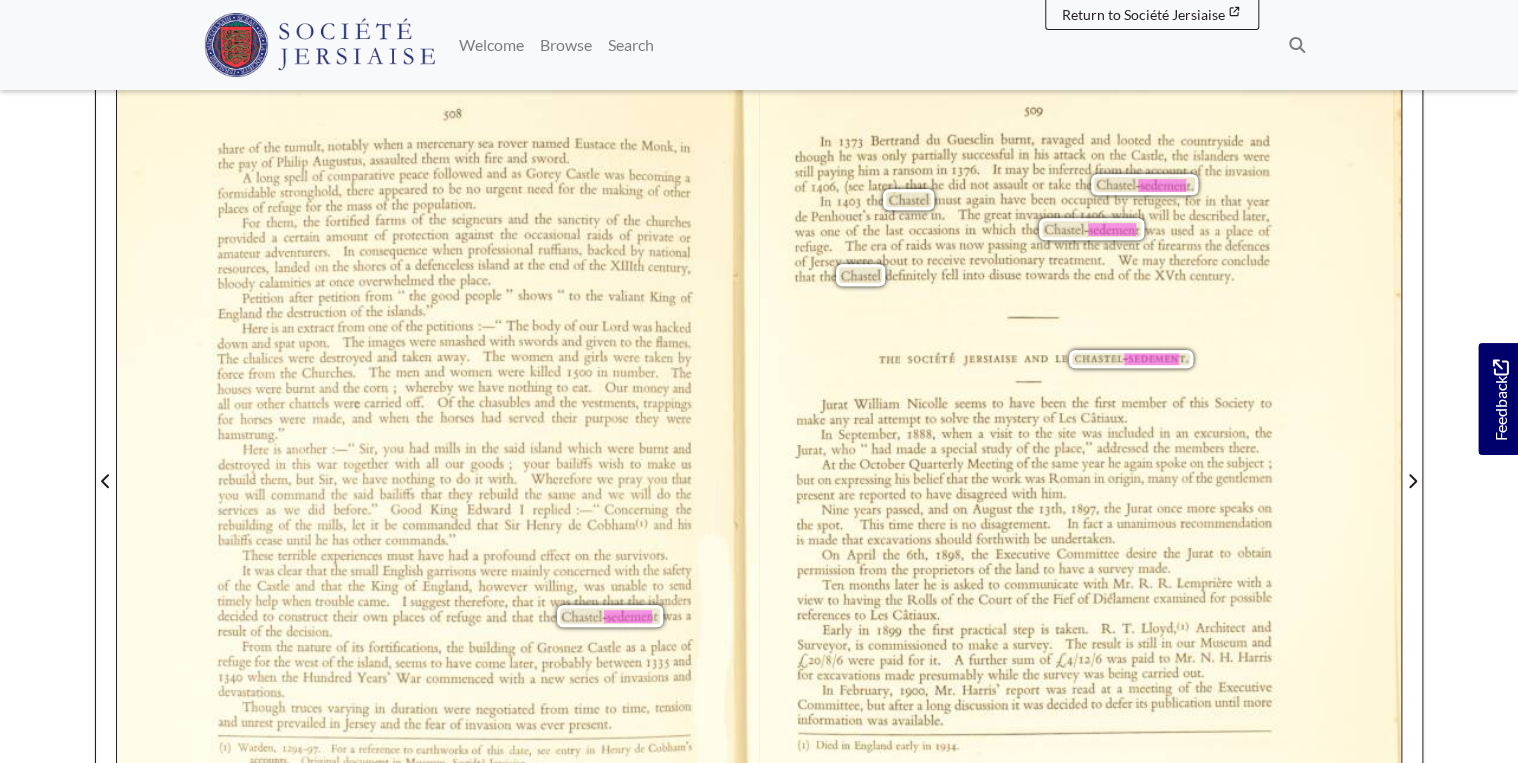 scroll, scrollTop: 464, scrollLeft: 0, axis: vertical 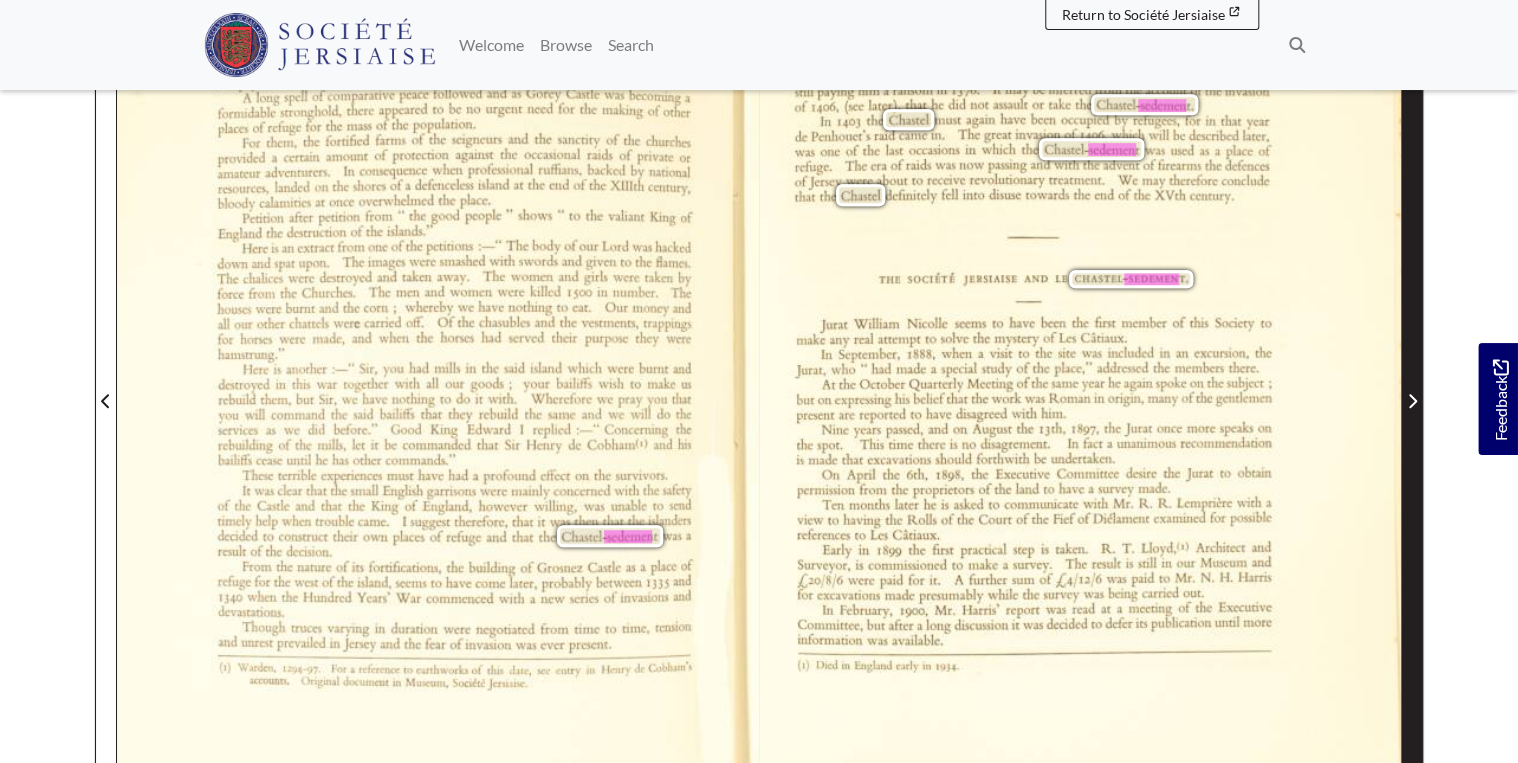 click 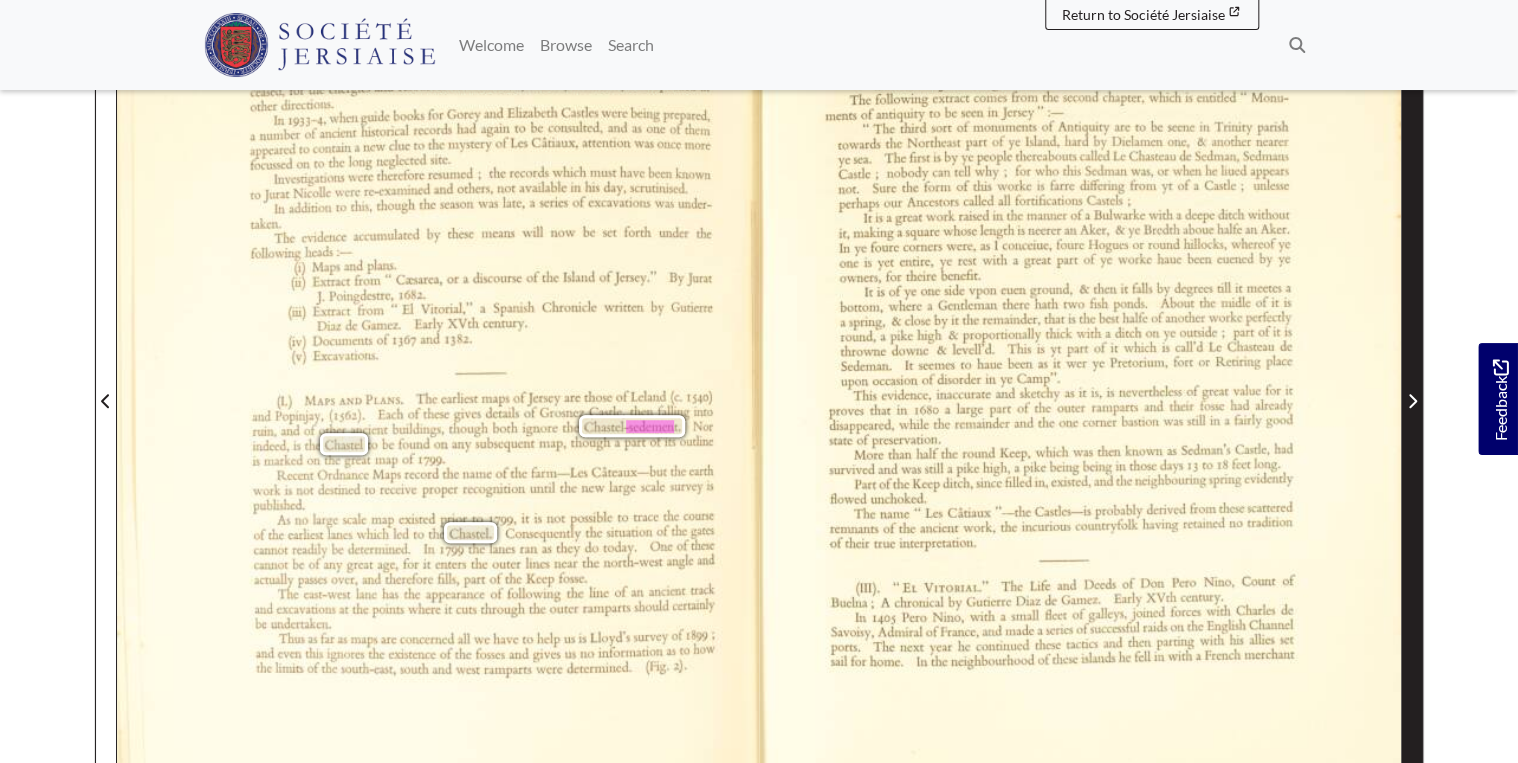 click 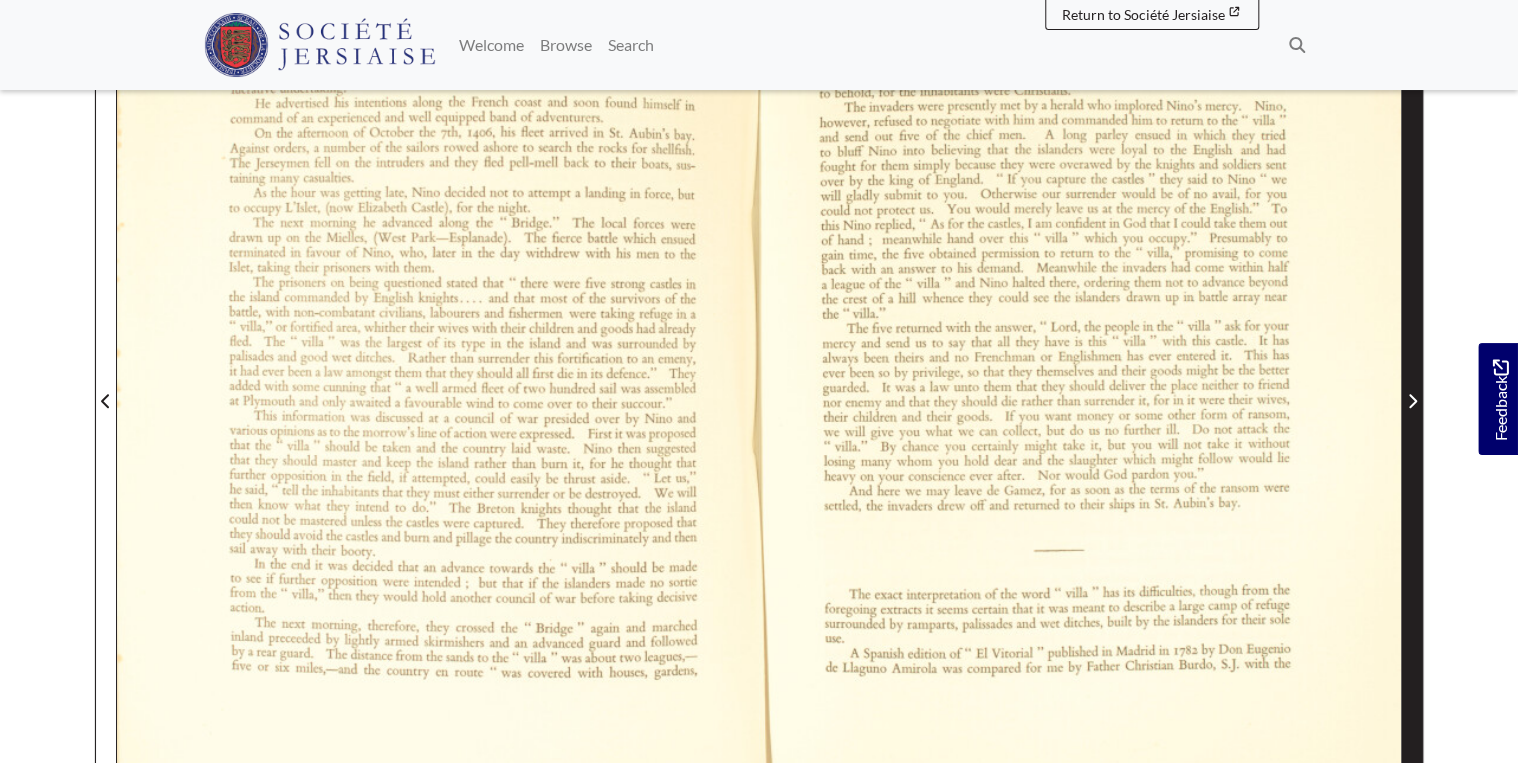 click 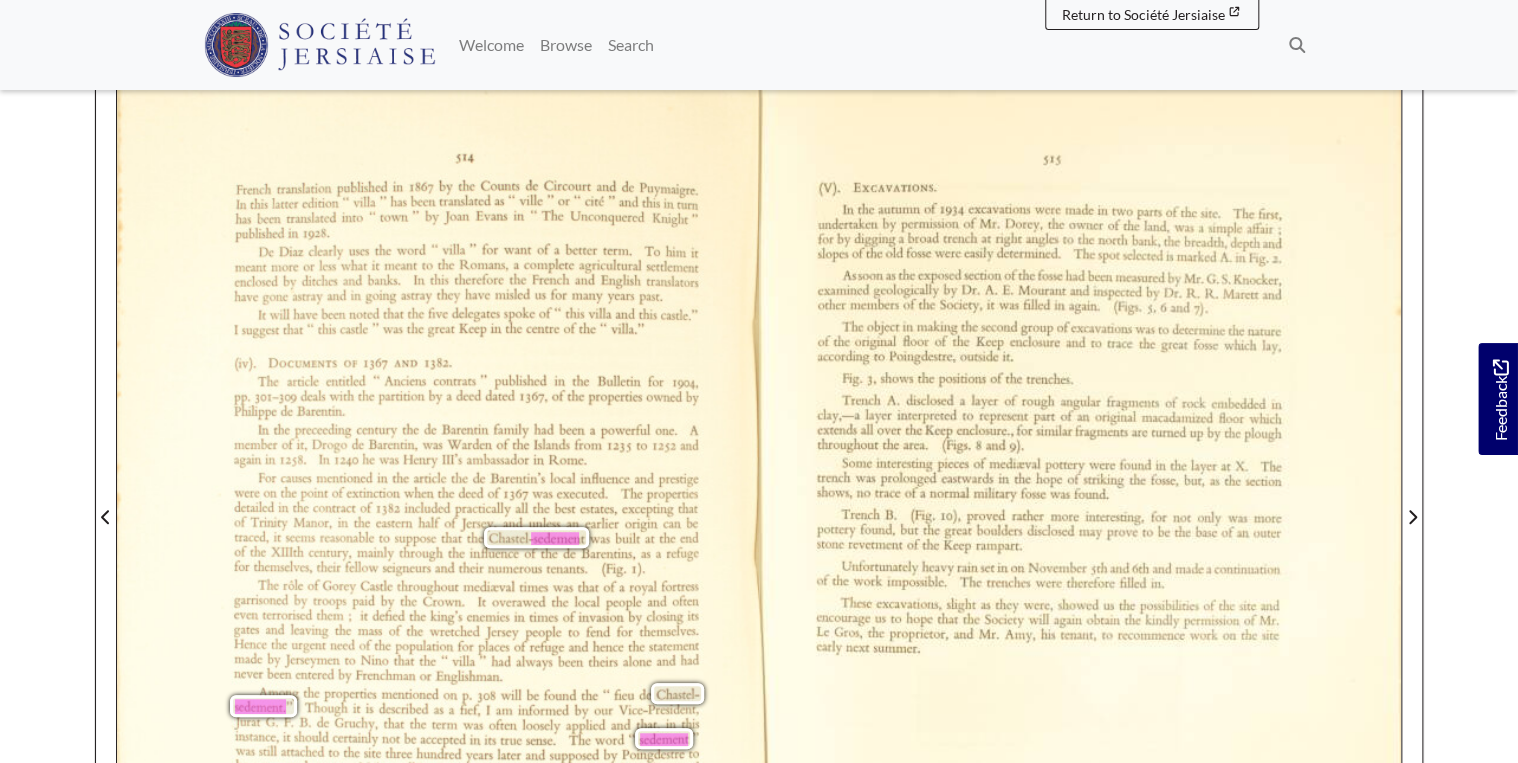 scroll, scrollTop: 384, scrollLeft: 0, axis: vertical 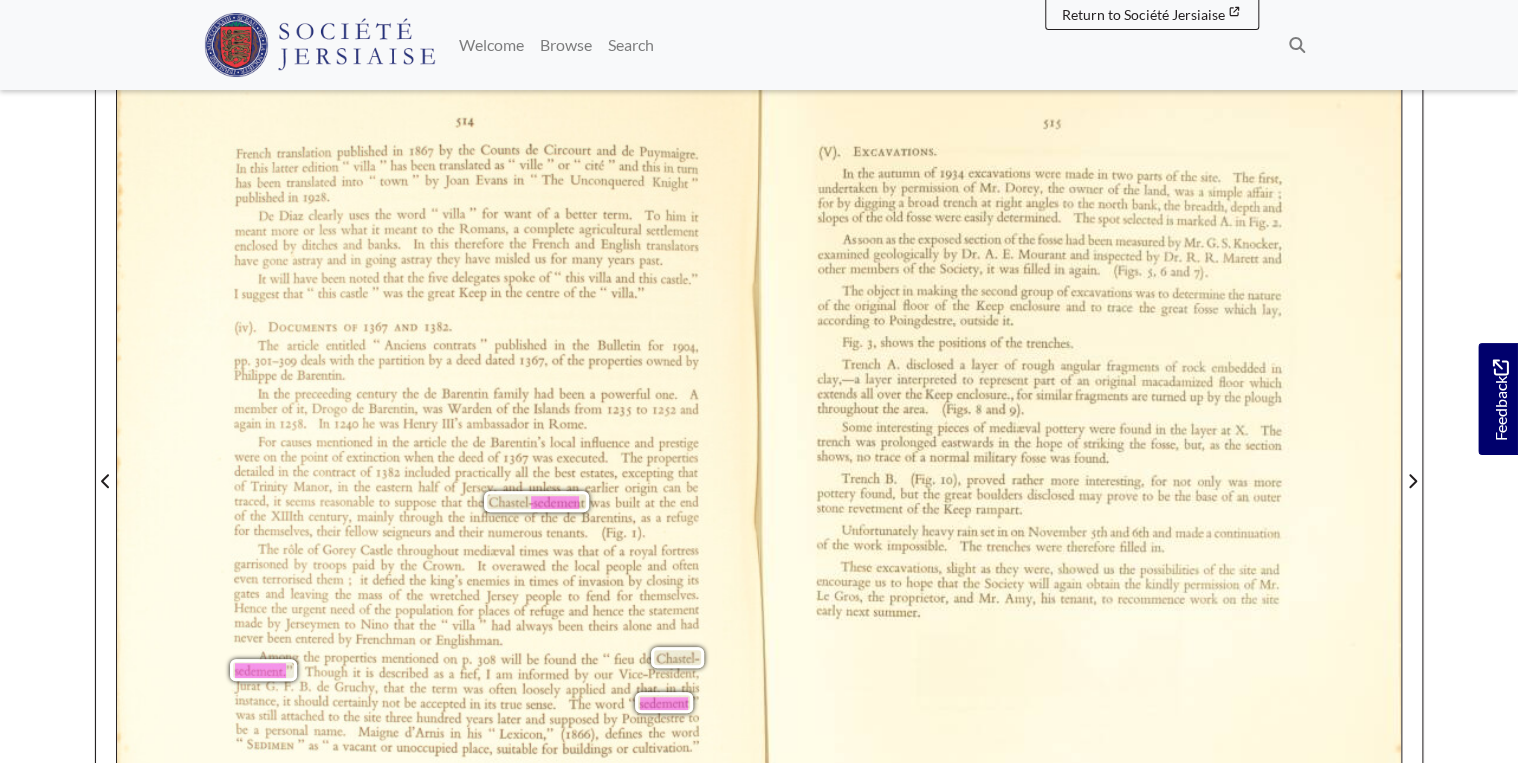 click on "**********" at bounding box center (759, 468) 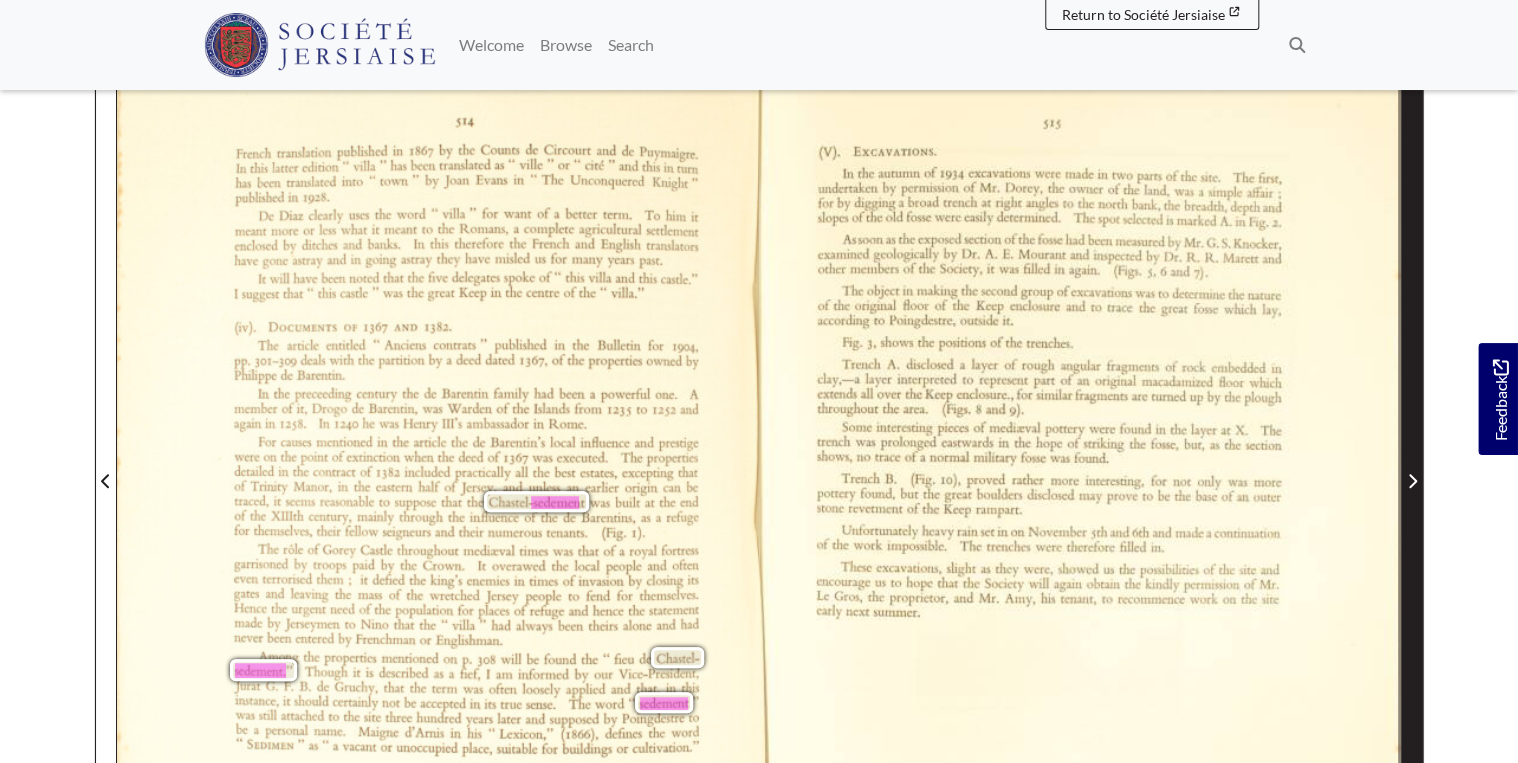 click 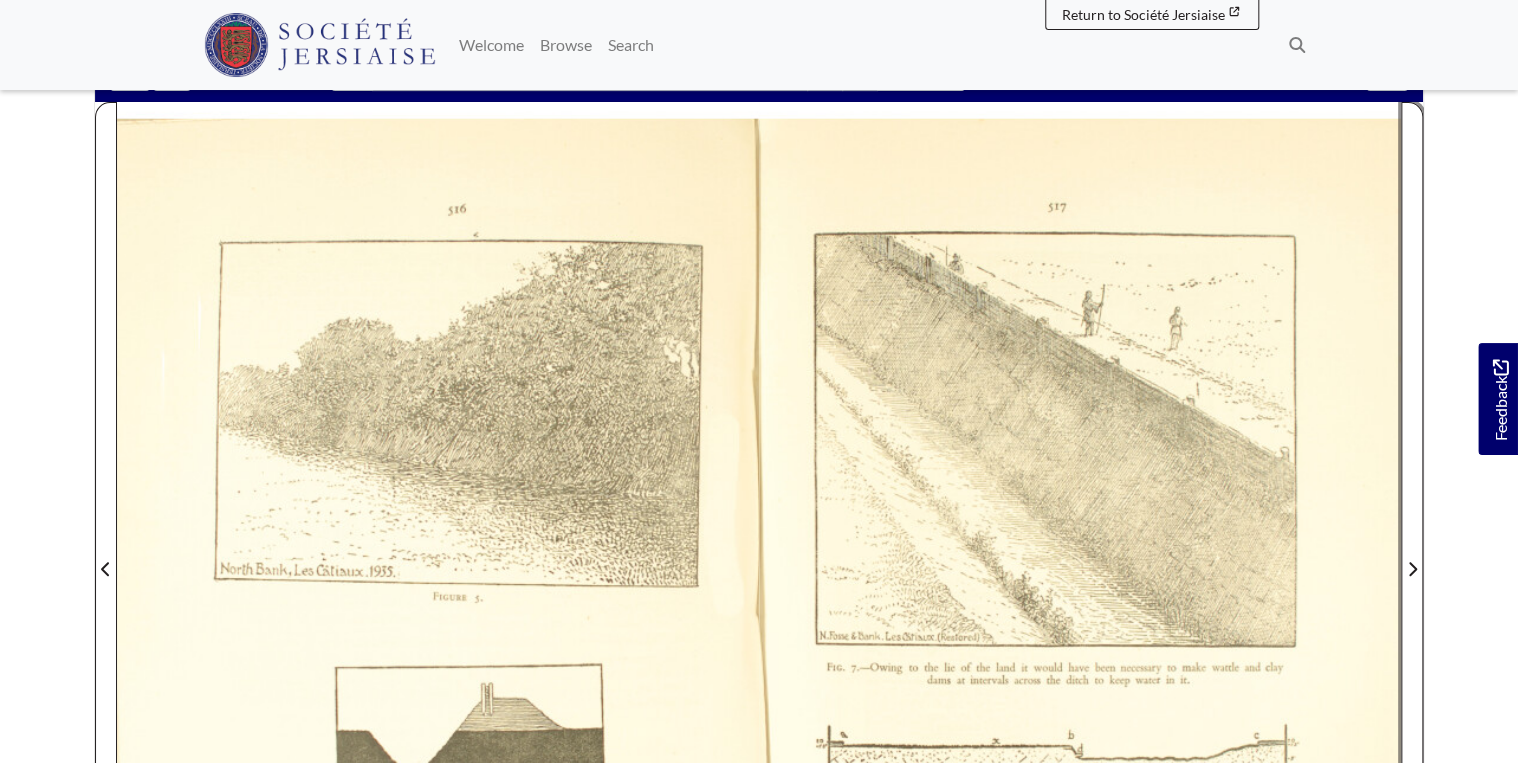 scroll, scrollTop: 384, scrollLeft: 0, axis: vertical 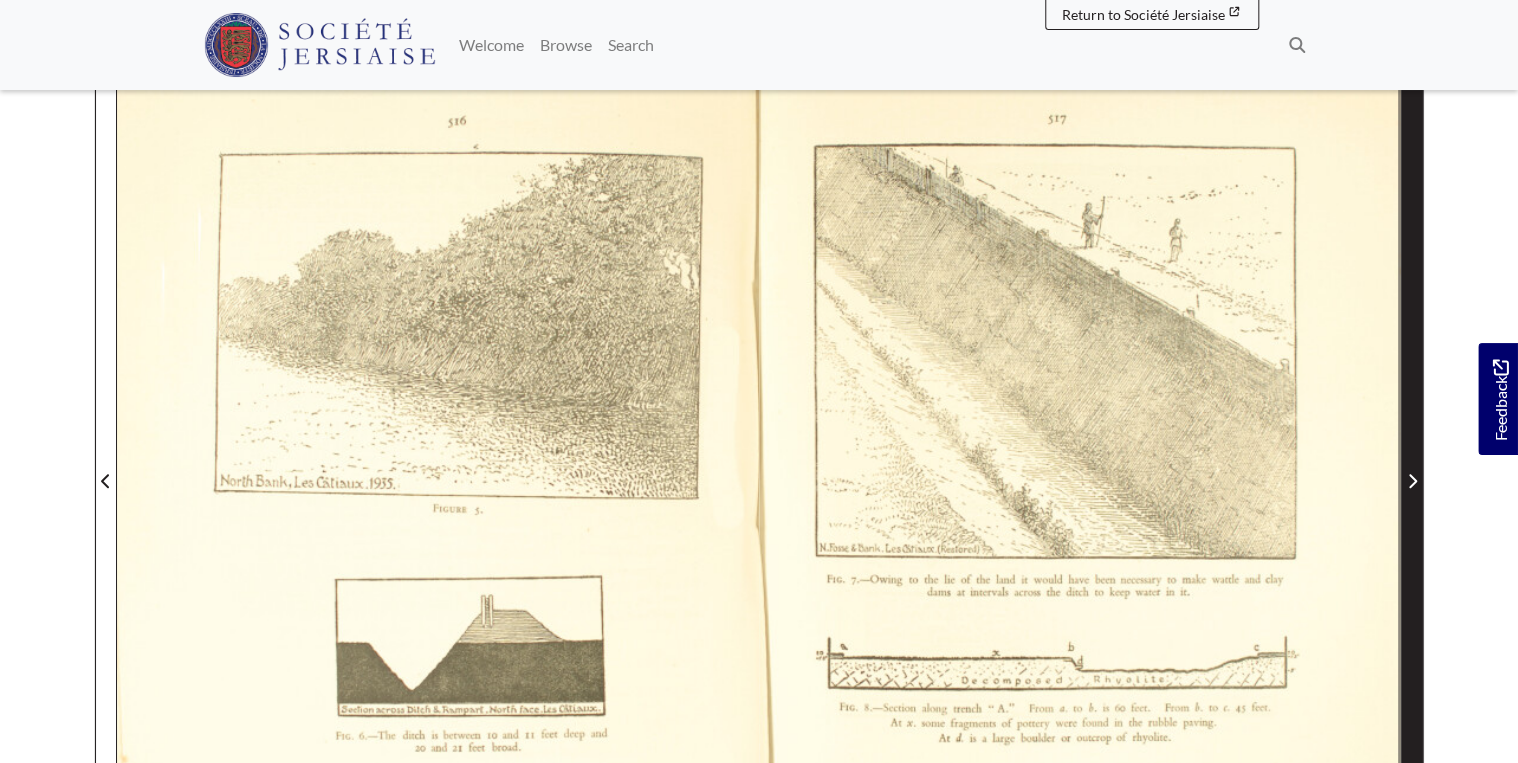 click 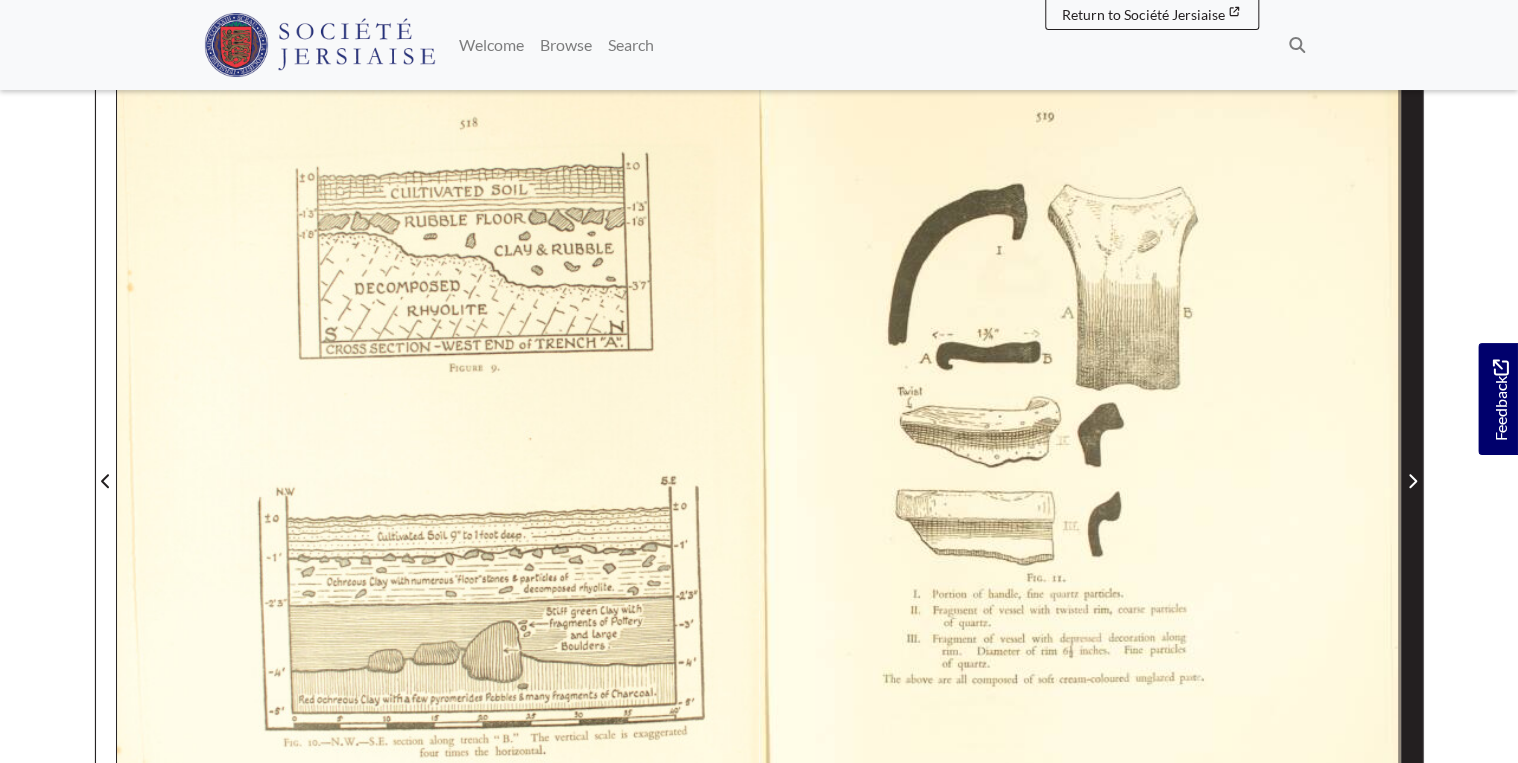 click 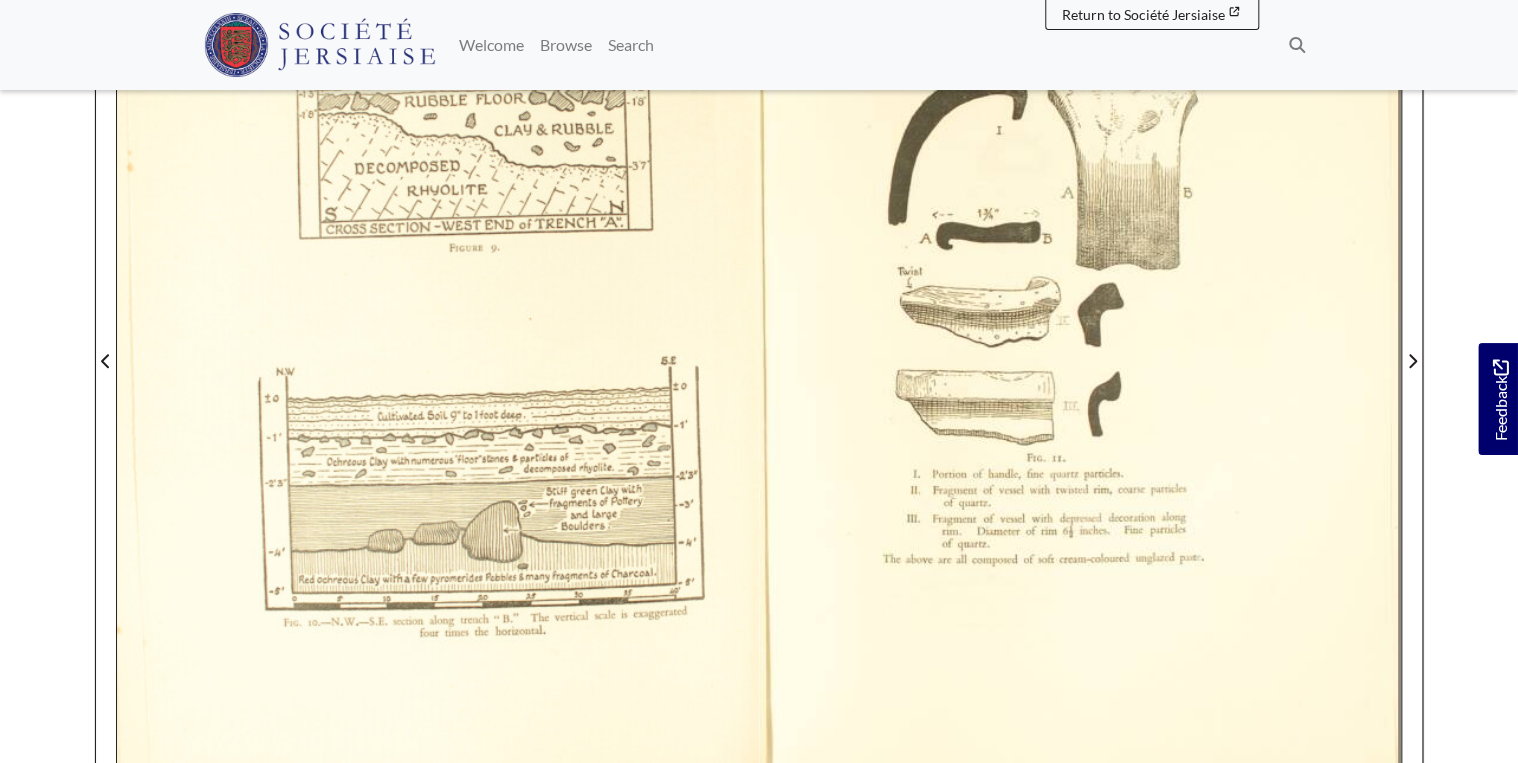 scroll, scrollTop: 544, scrollLeft: 0, axis: vertical 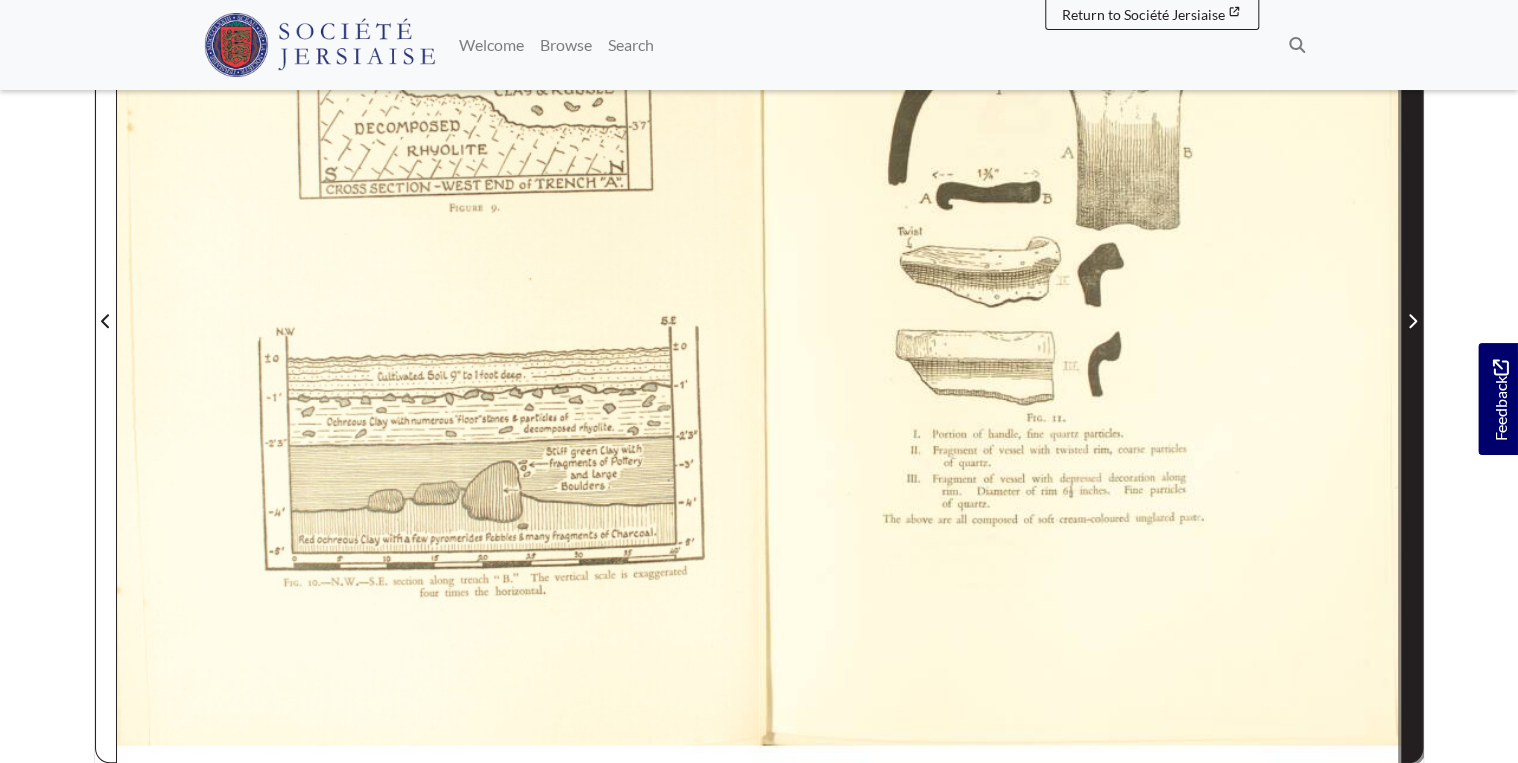 click at bounding box center (1412, 308) 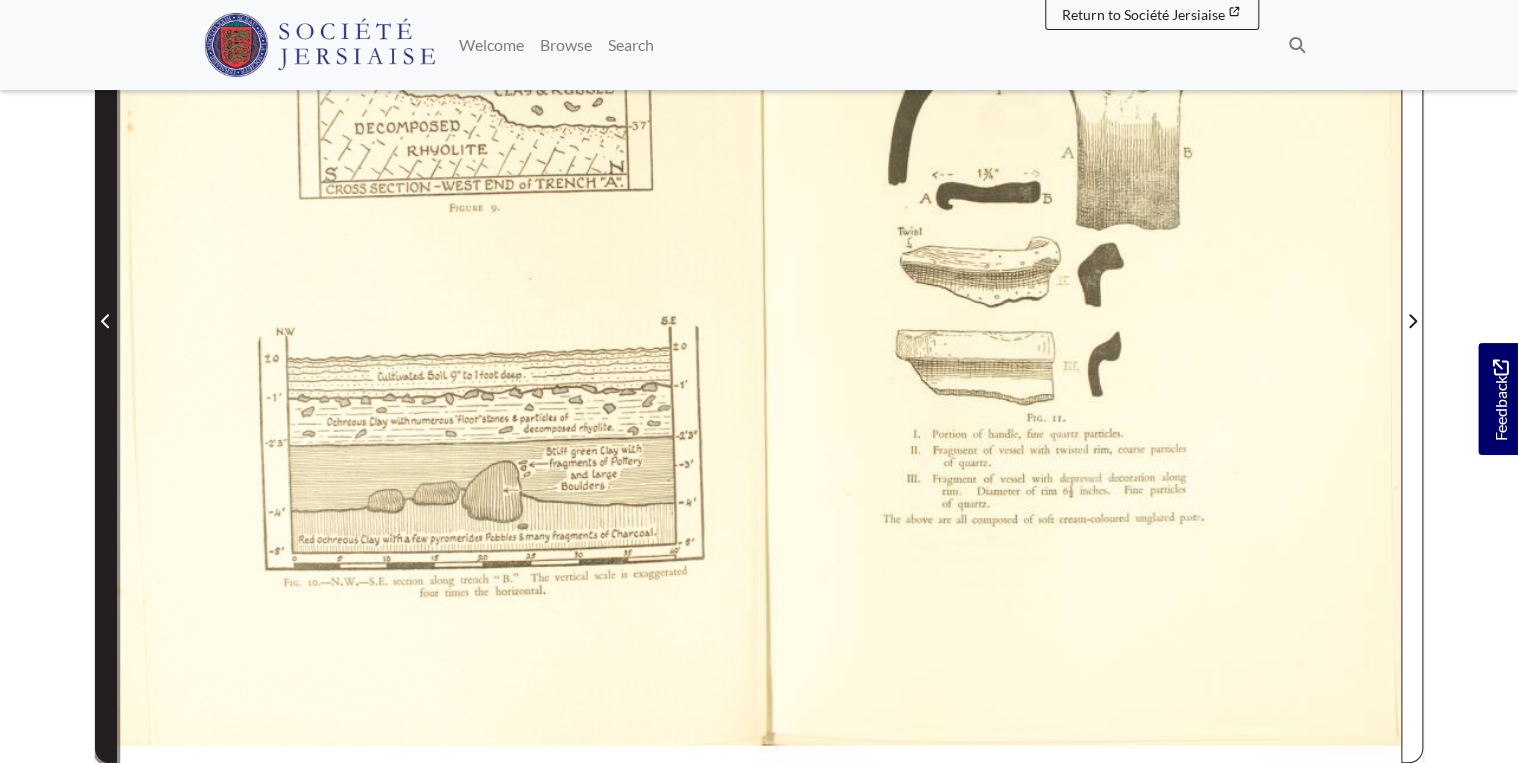click 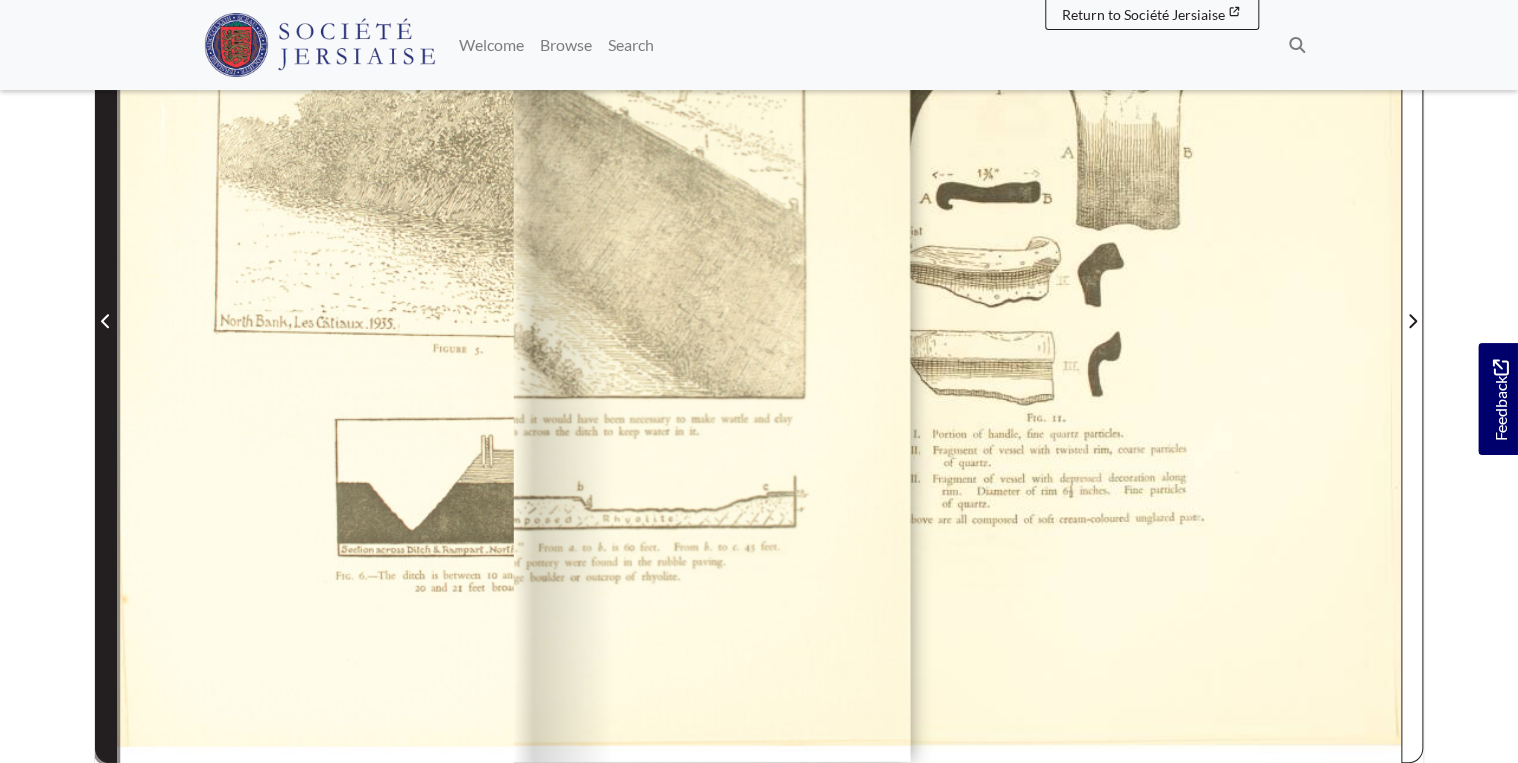 click 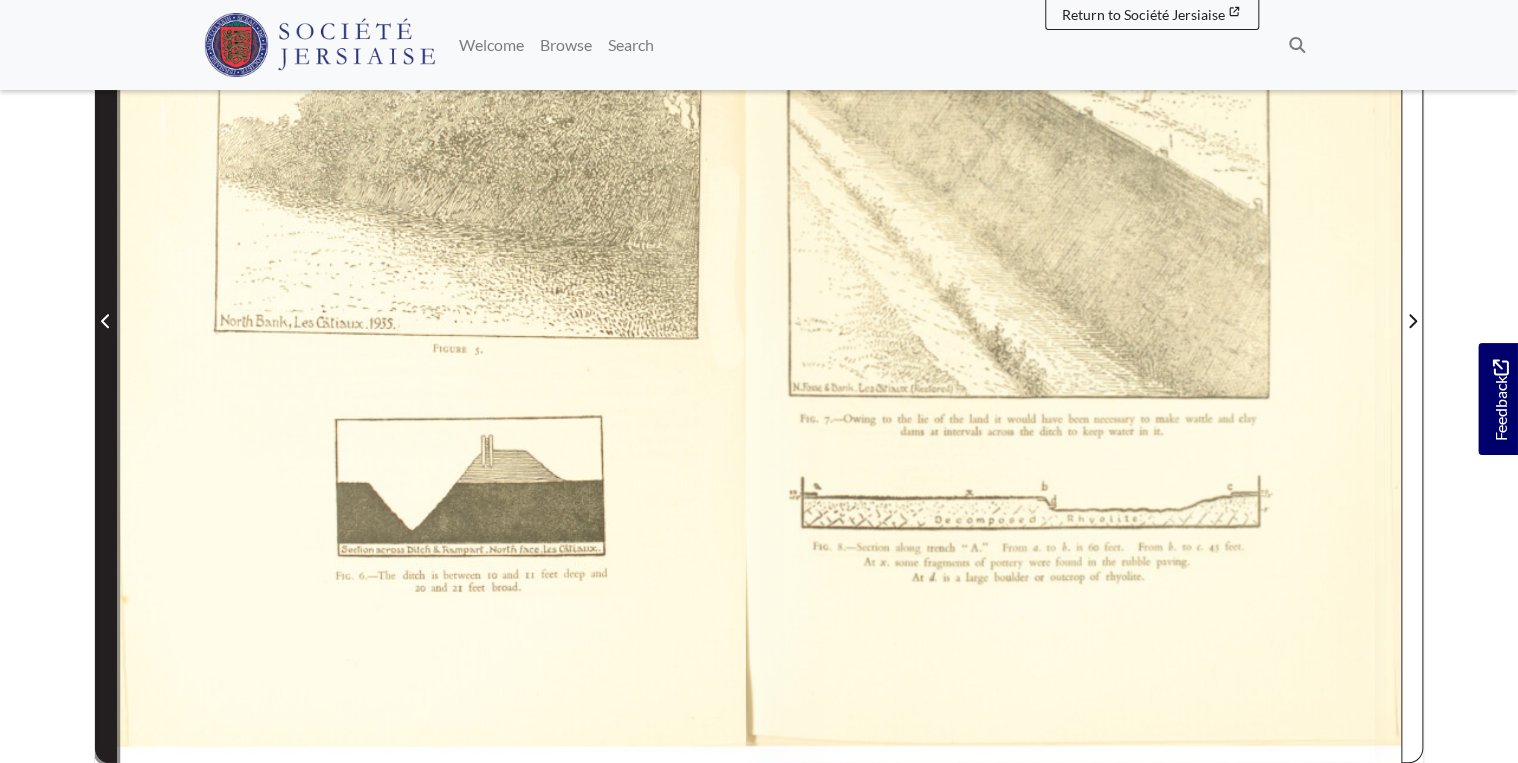 click 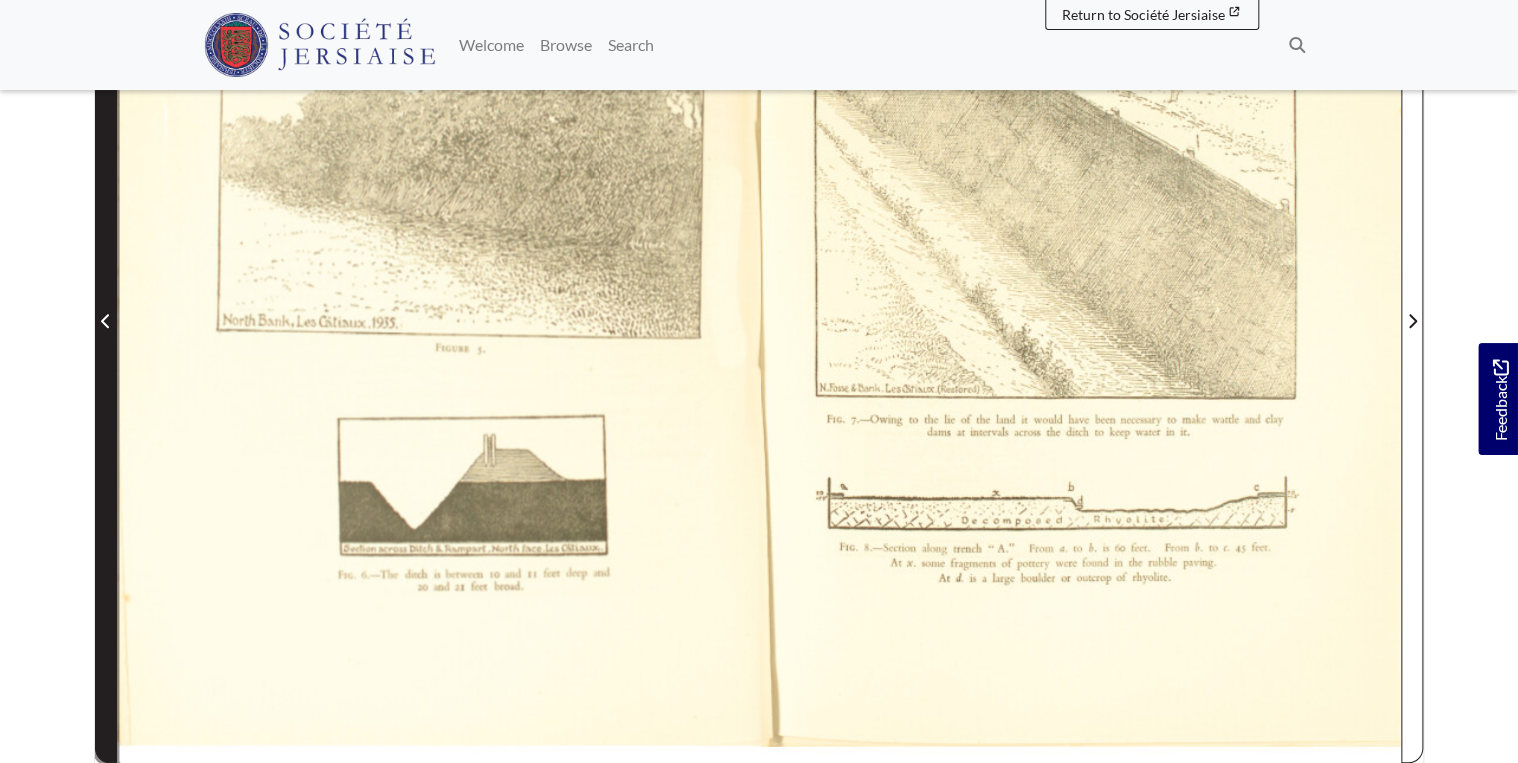click 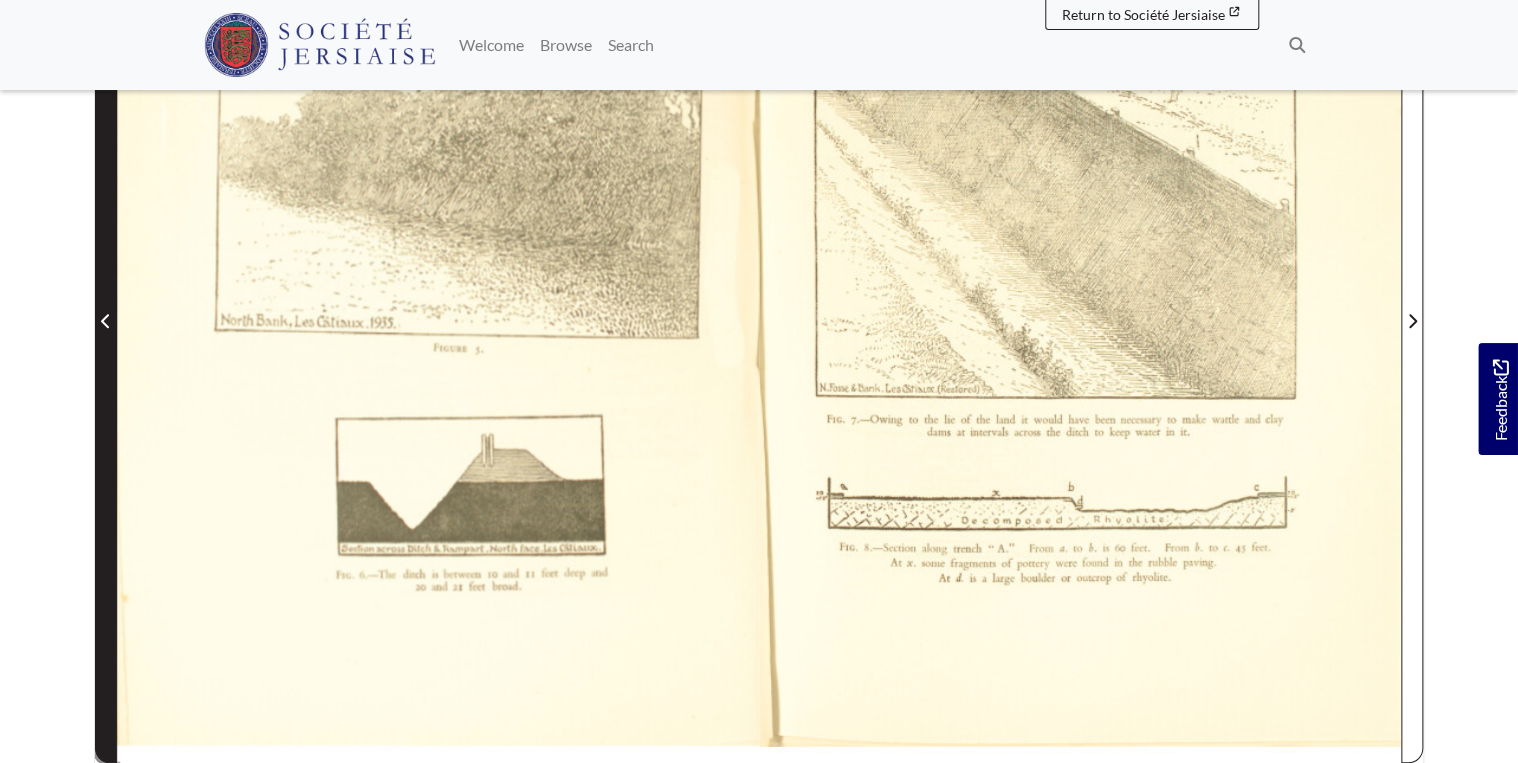 click 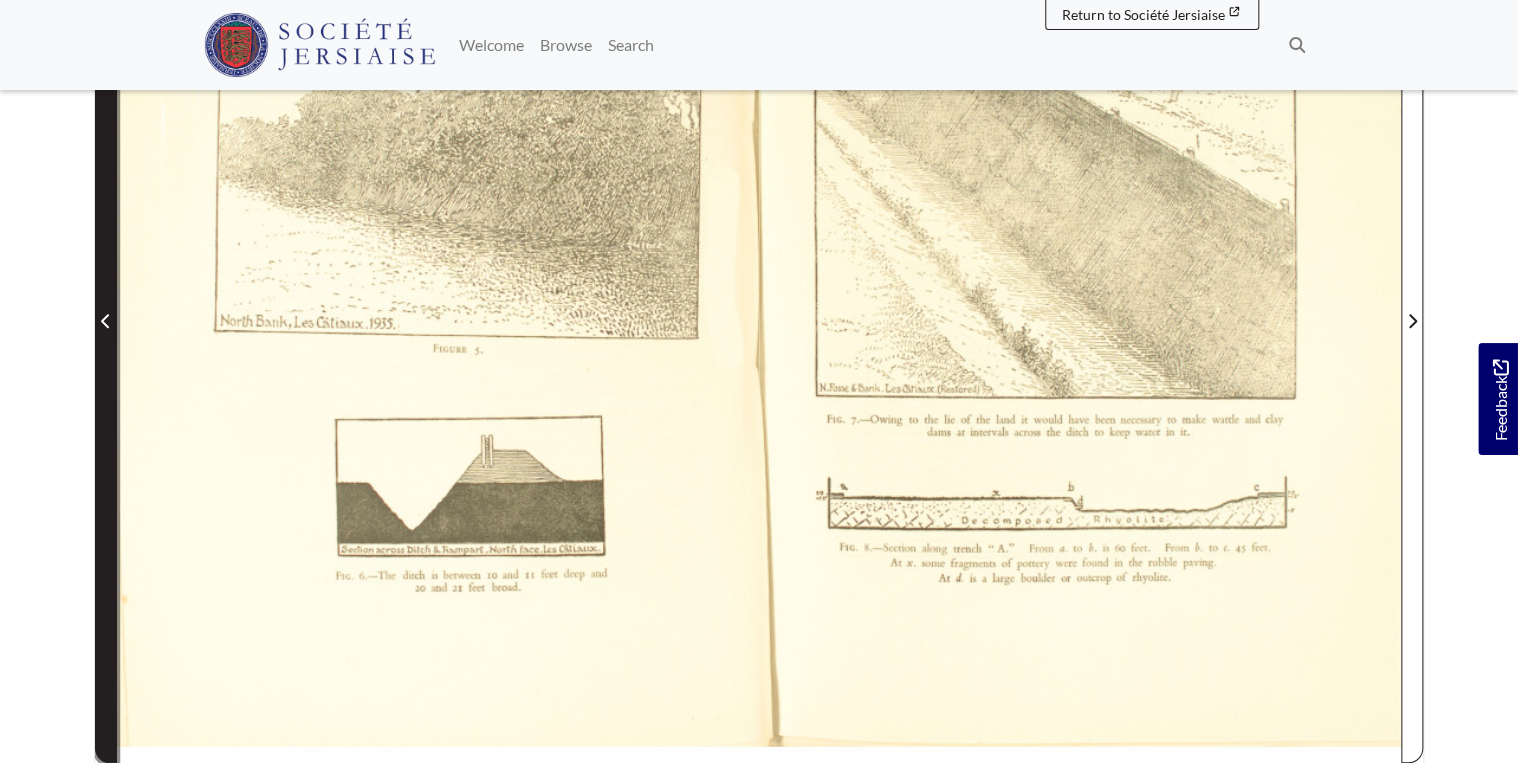 click 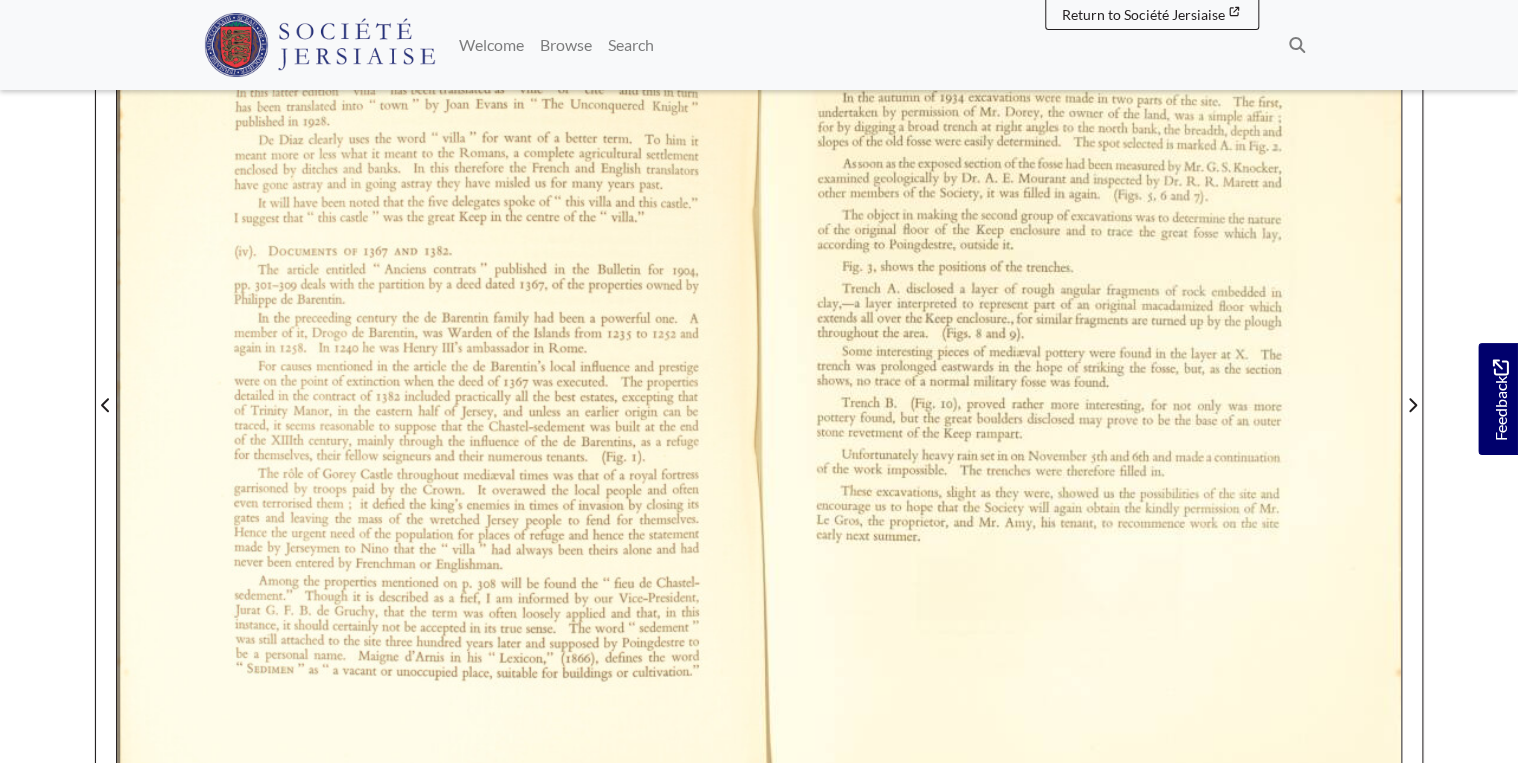 scroll, scrollTop: 384, scrollLeft: 0, axis: vertical 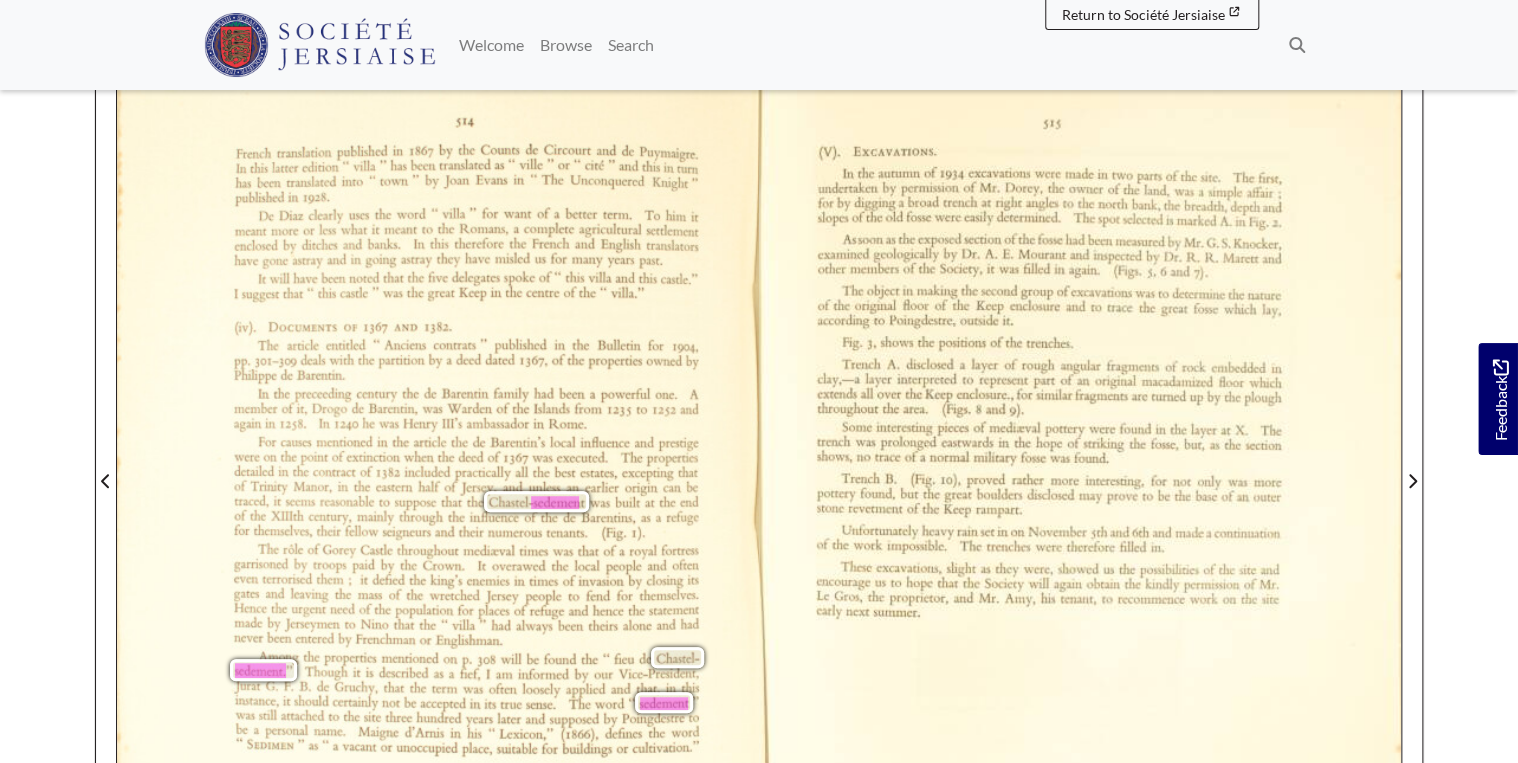 click on "inspected" at bounding box center [1115, 256] 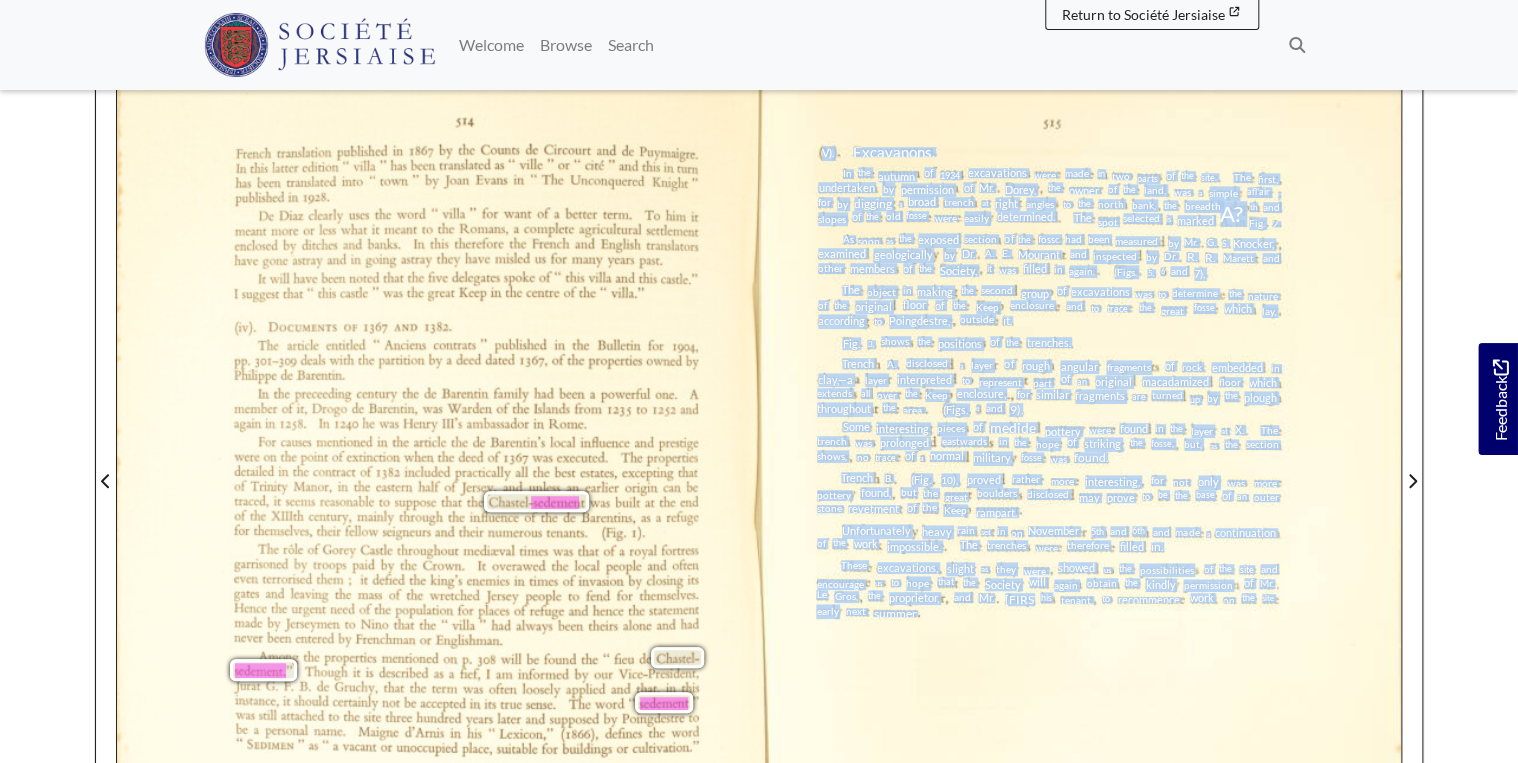 drag, startPoint x: 820, startPoint y: 144, endPoint x: 916, endPoint y: 615, distance: 480.6839 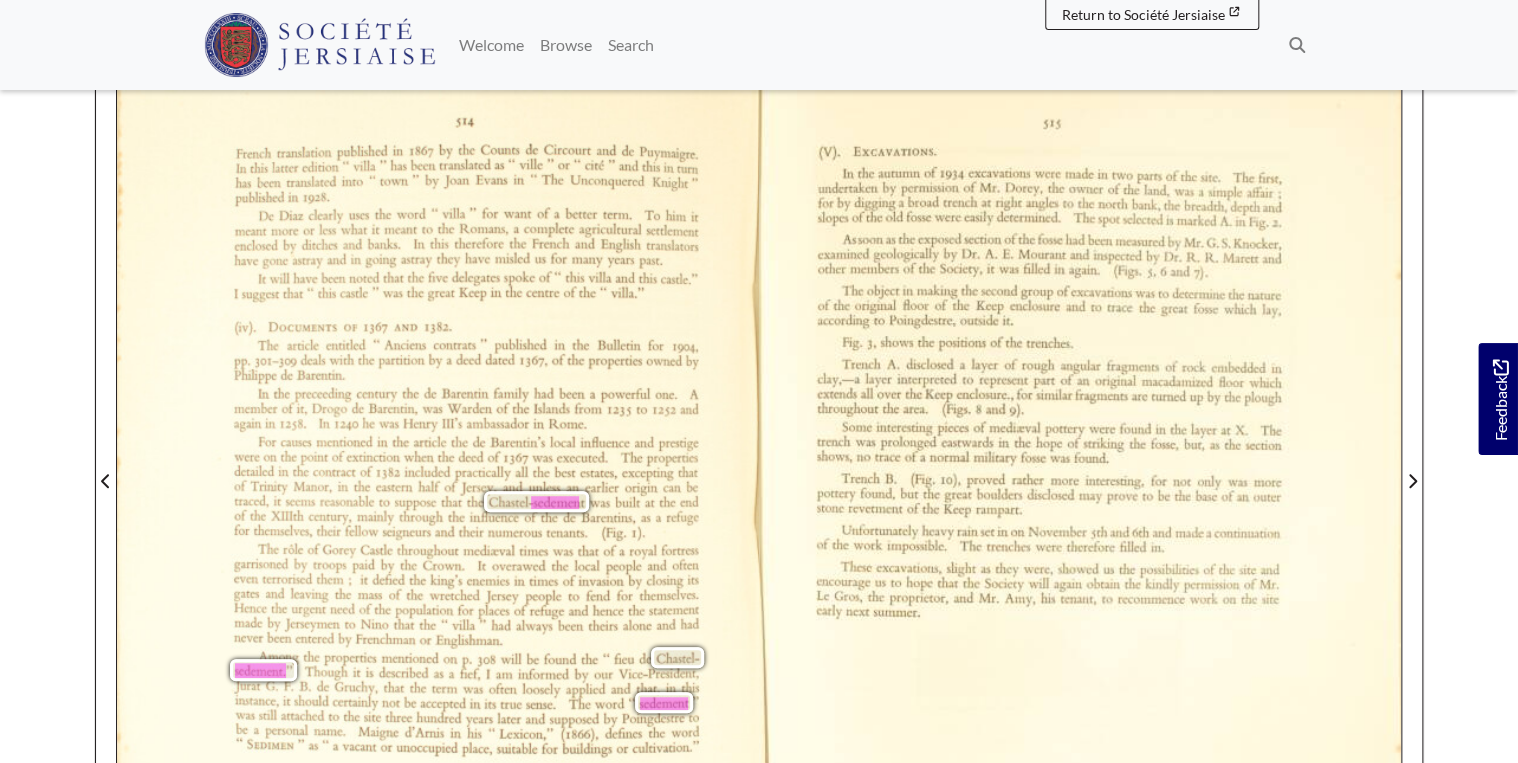 click on "In the autumn of 1934 excavations were made in two parts of the site. The first, undertaken by permission of Mr. [NAME], the owner of the land, was a simple aﬂ'air ; for by digging a broad trench at right angles to the north bank, the breadth, th and slopes of the old fosse were easily determined. The spot selected is marked A? Fig. 2. As soon as the exposed section of the fosse had been measured by Mr. G. S. Knocker, examined geologically by Dr. A. E. Mourant and inspected by Dr. R. R. Marett and other members of the Society, it was ﬁlled in again. (Figs. 5, 6 and 7). The object in making the second group of excavations was to determine the nature of the original ﬂoor of the Keep enclosure and to trace the great fosse which lay, according to Poingdestre, outside it. Fig. 3, shows the positions of the trenches. Trench A. a 8" at bounding box center [1080, 479] 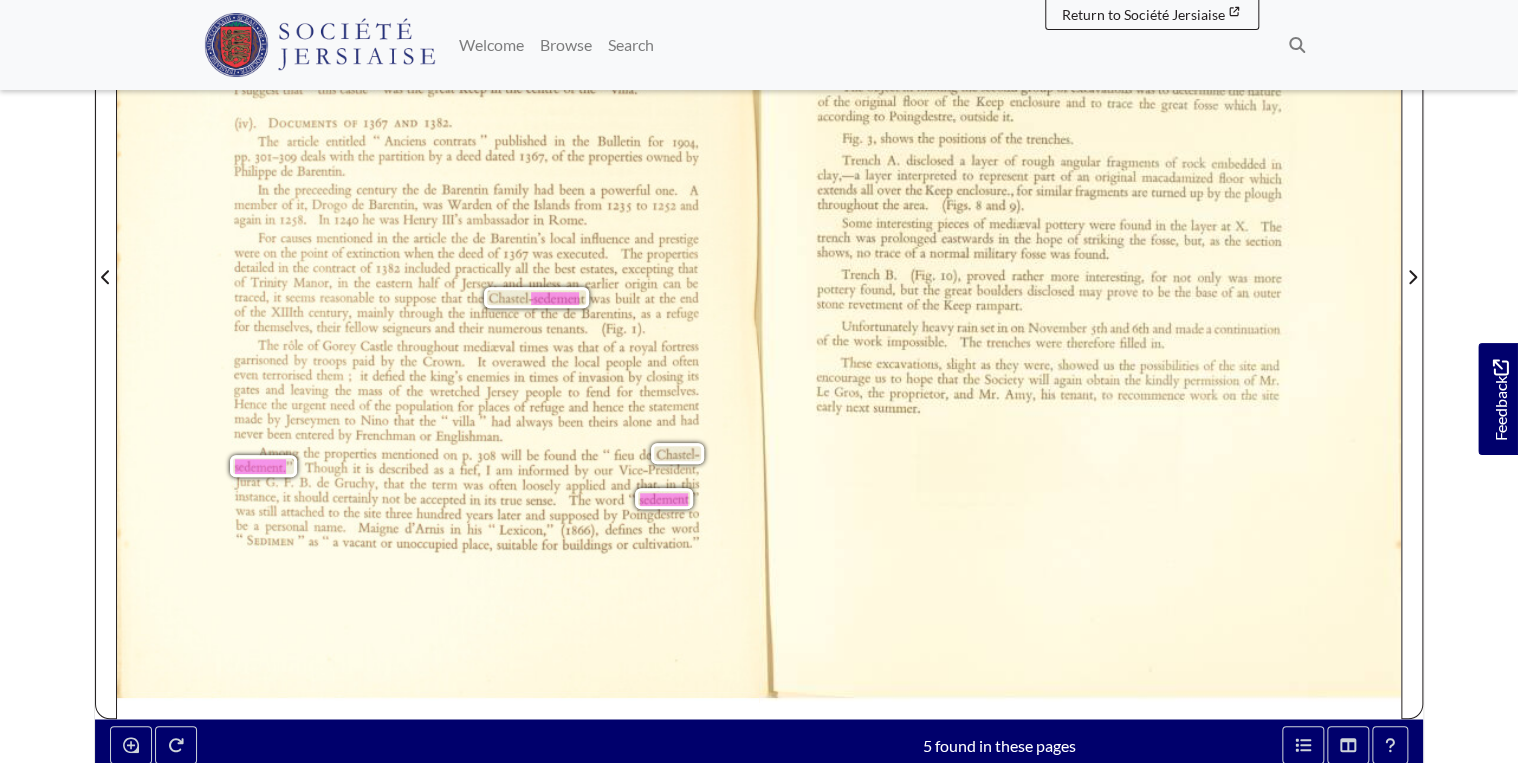 scroll, scrollTop: 384, scrollLeft: 0, axis: vertical 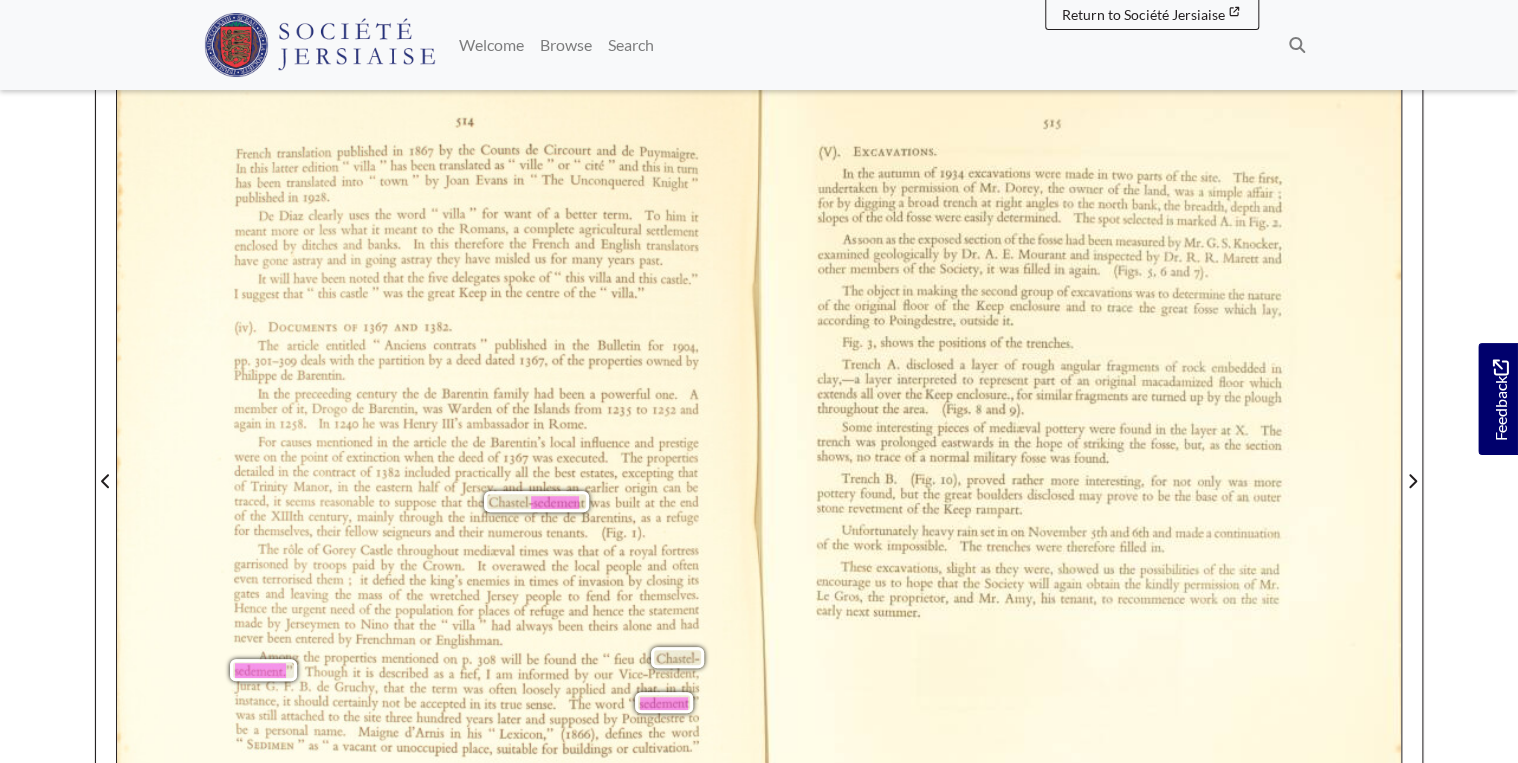 click on "sheet 13 of 17" at bounding box center [759, 468] 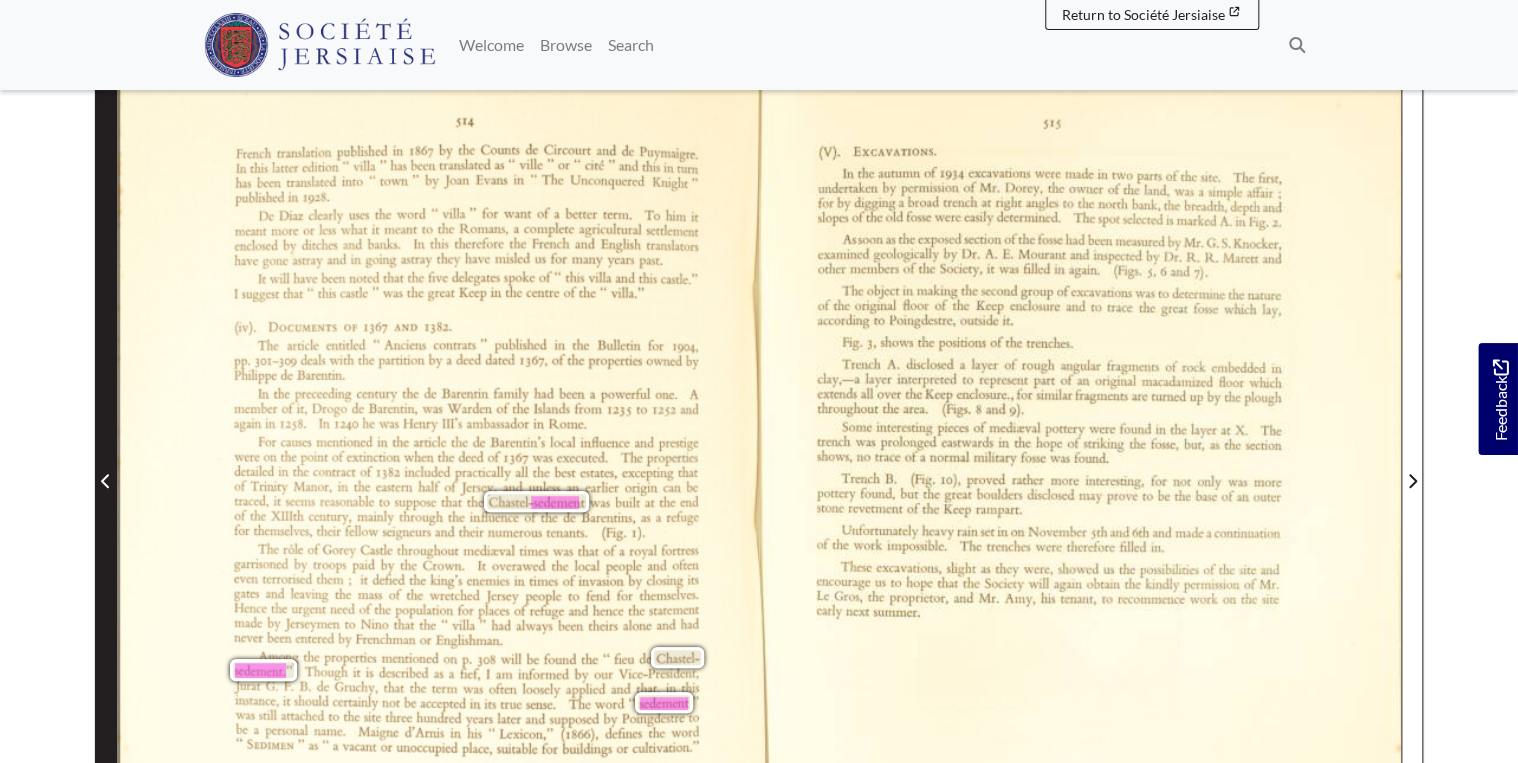 click 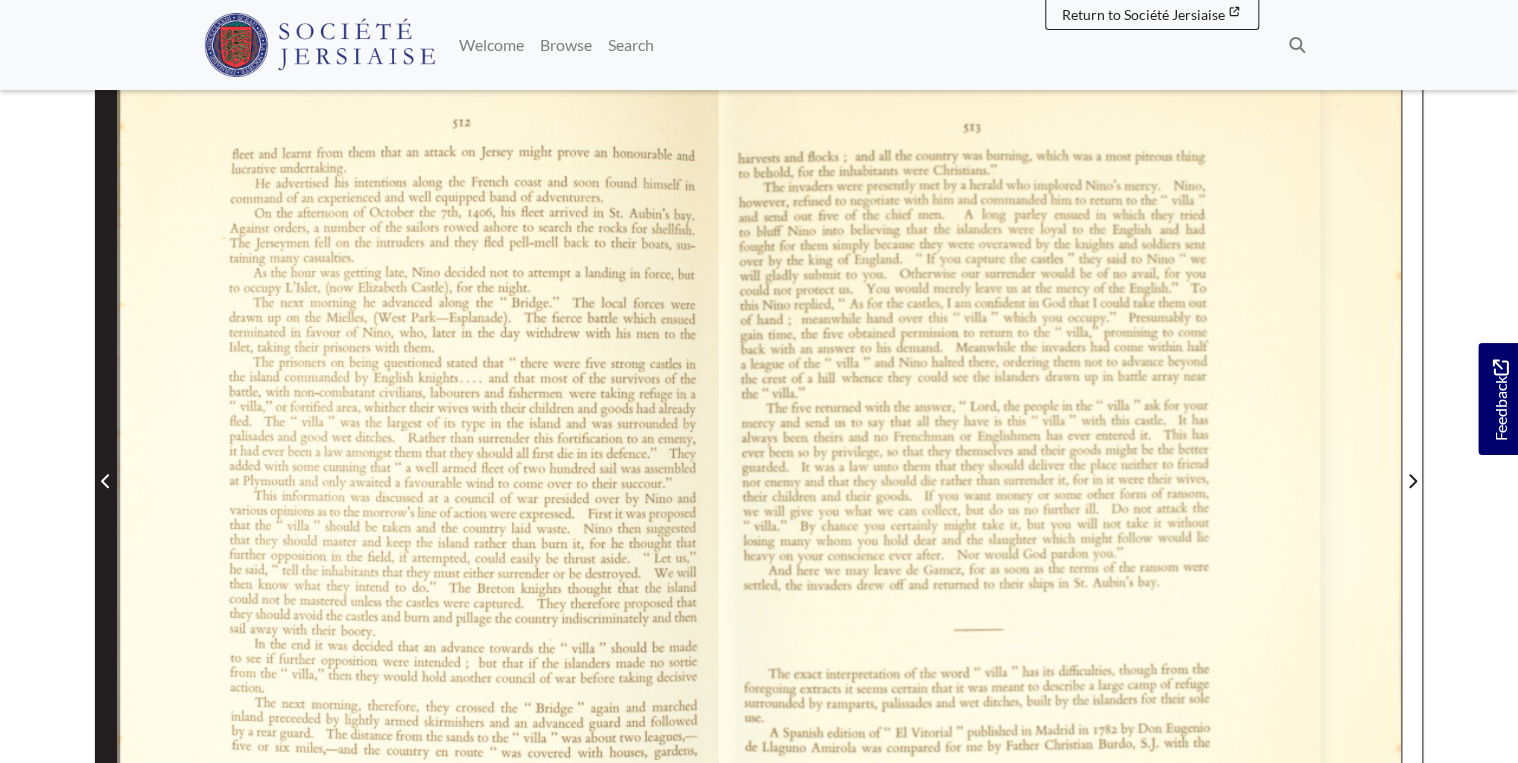 click 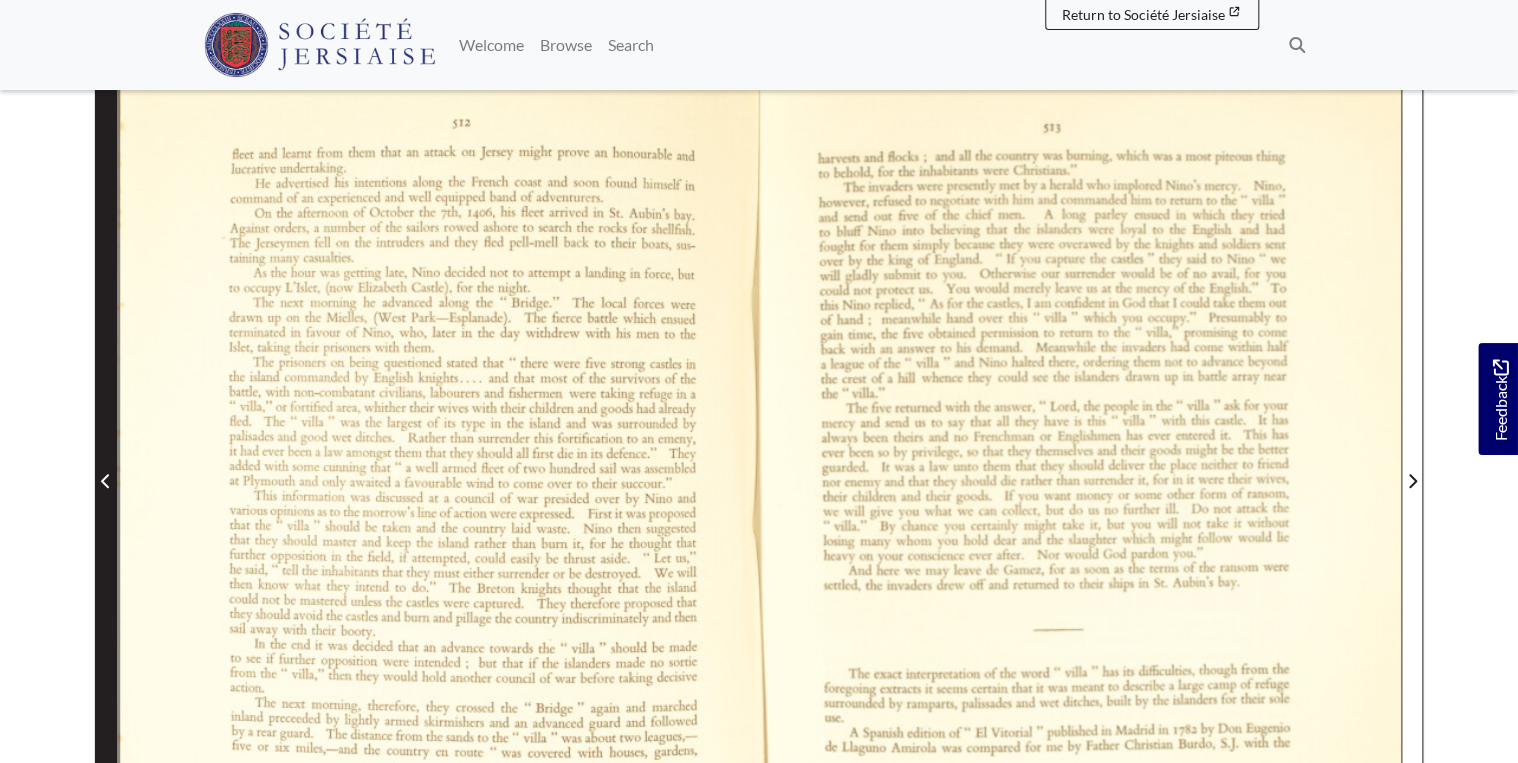 click 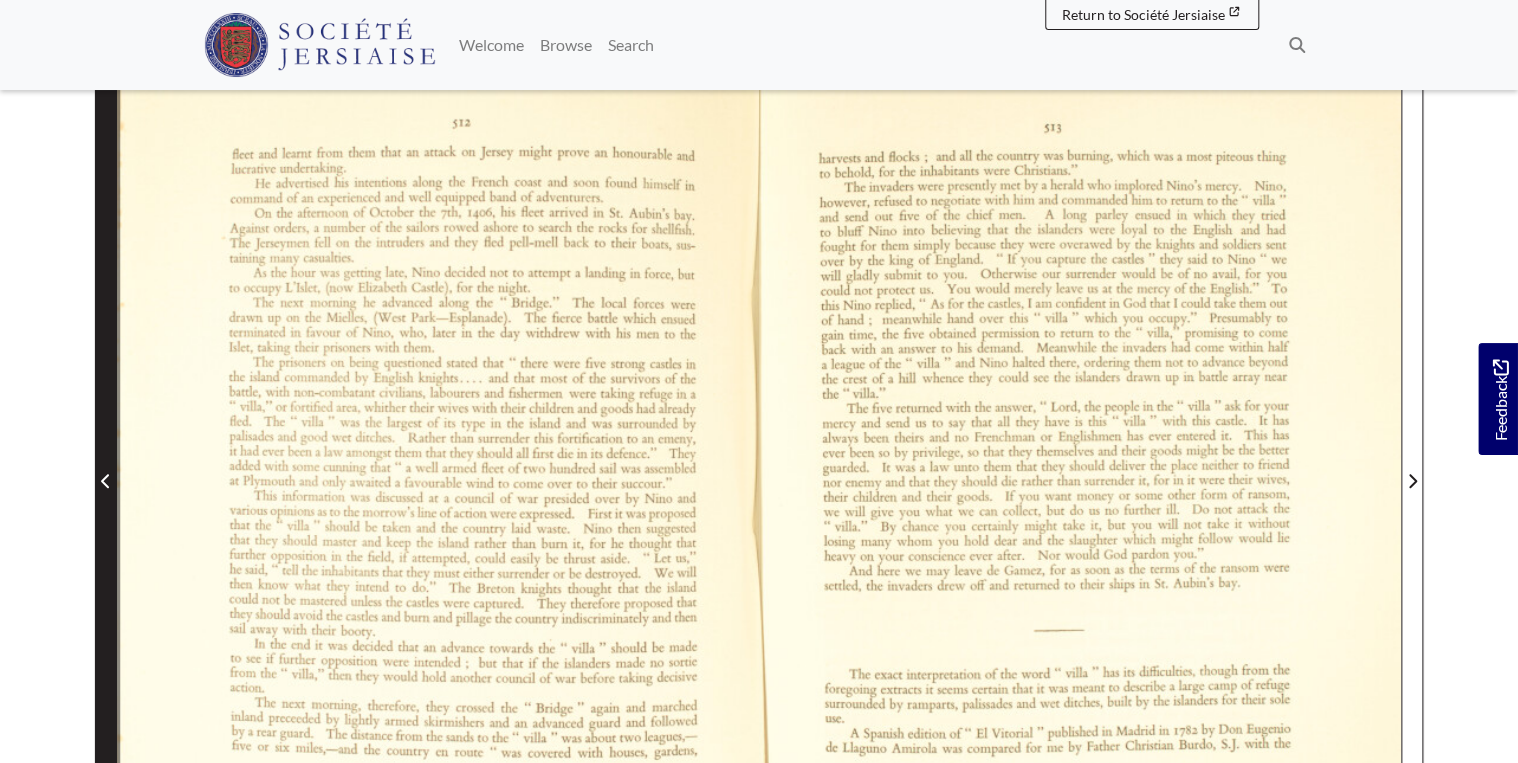 click 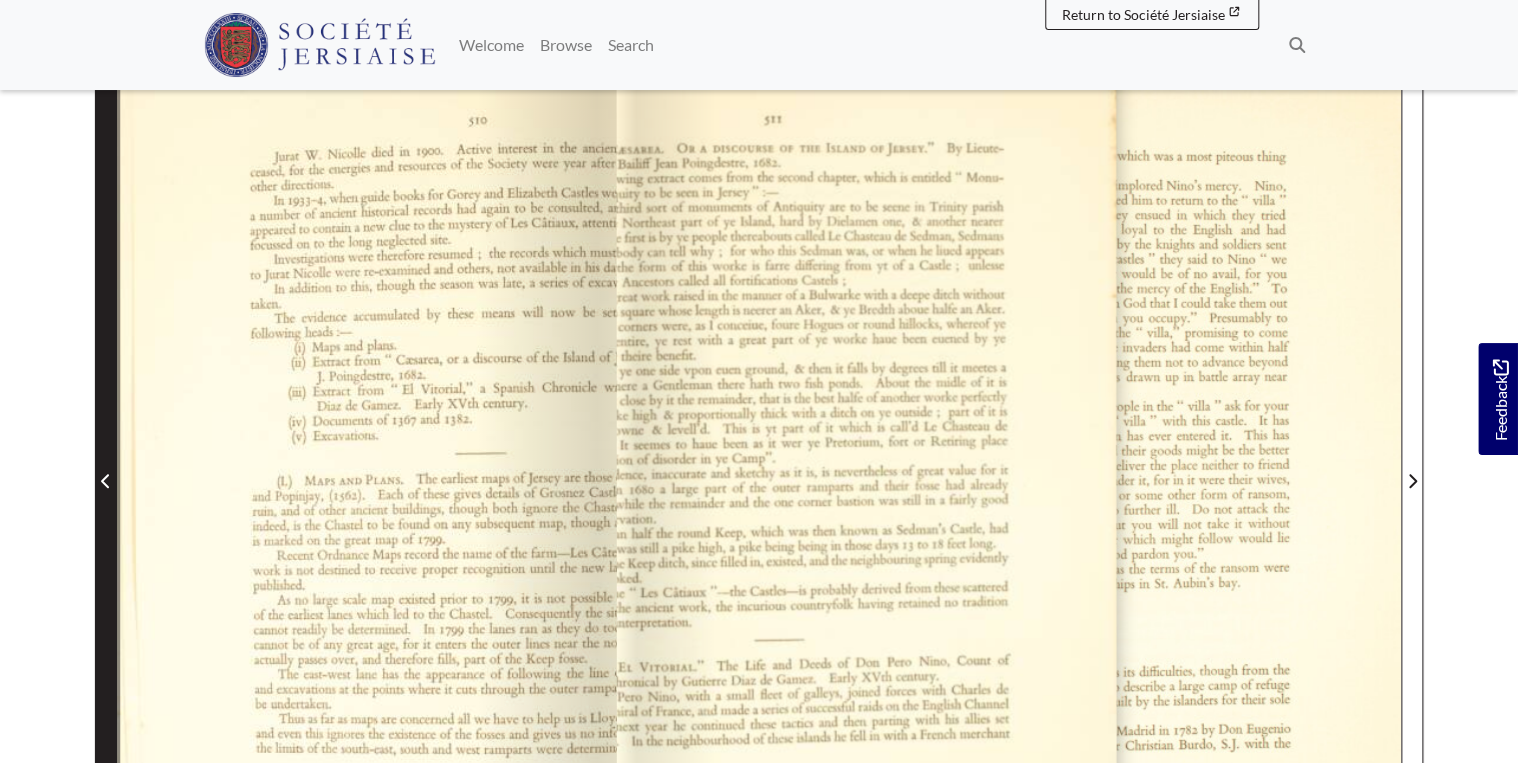 click 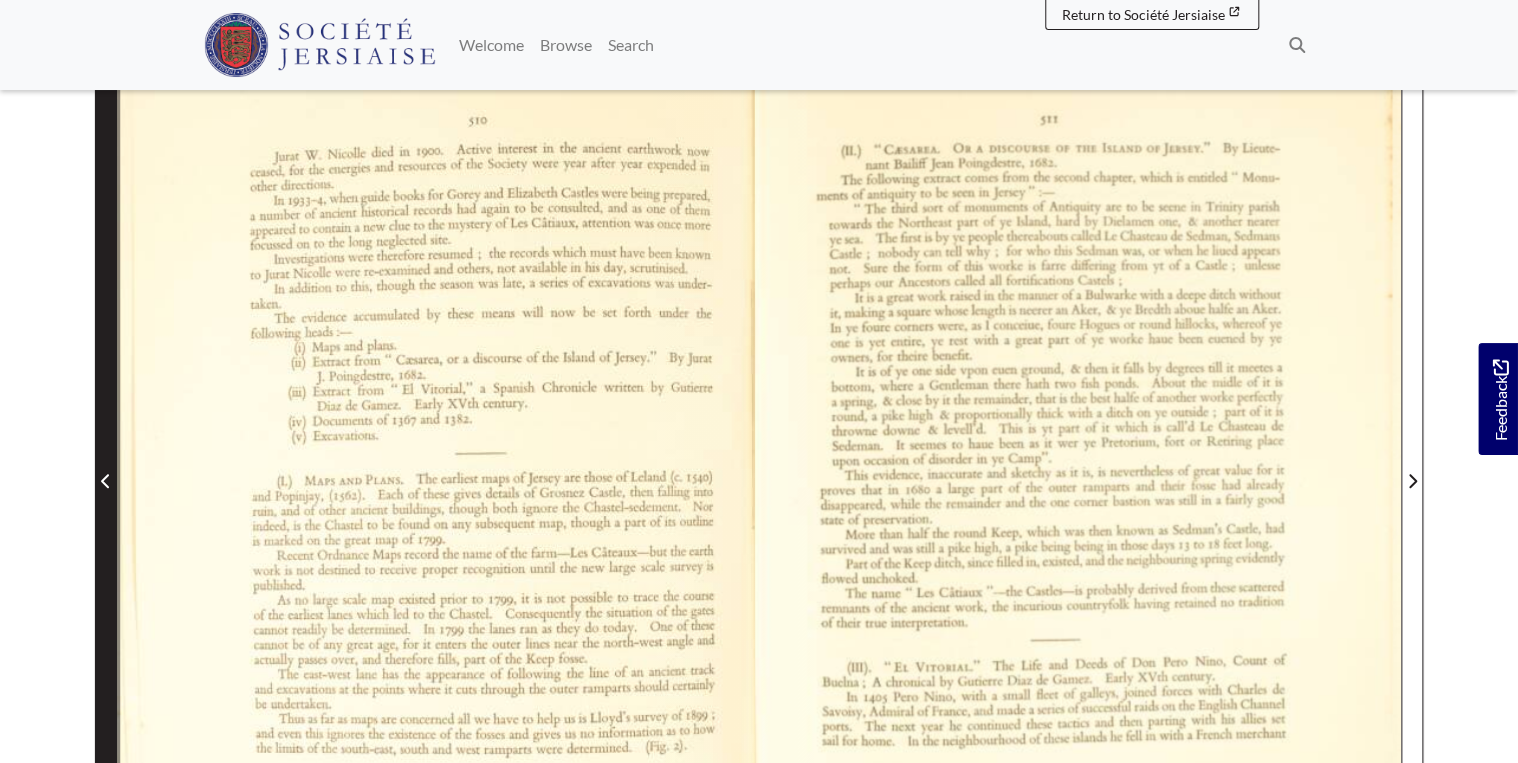 click 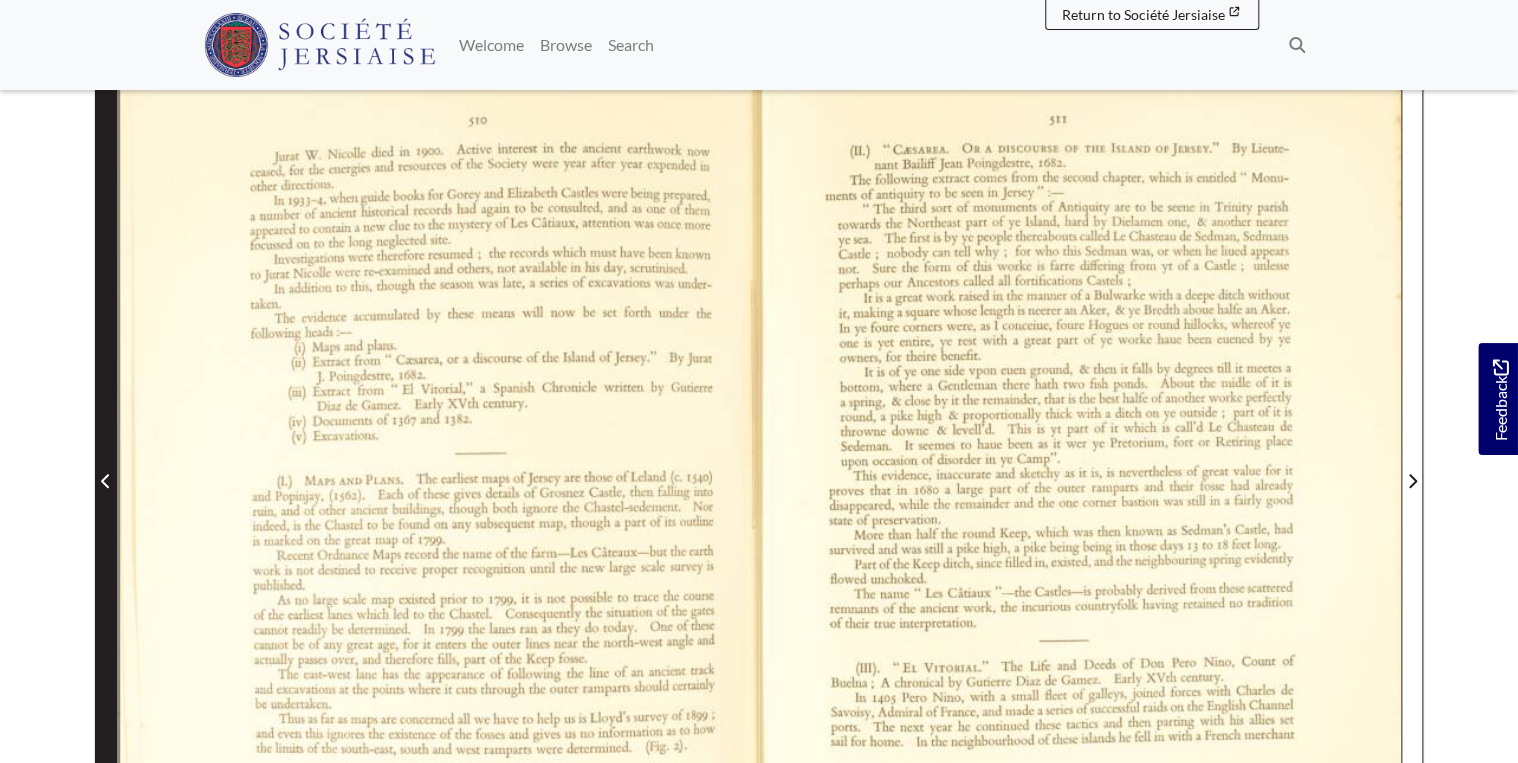 click 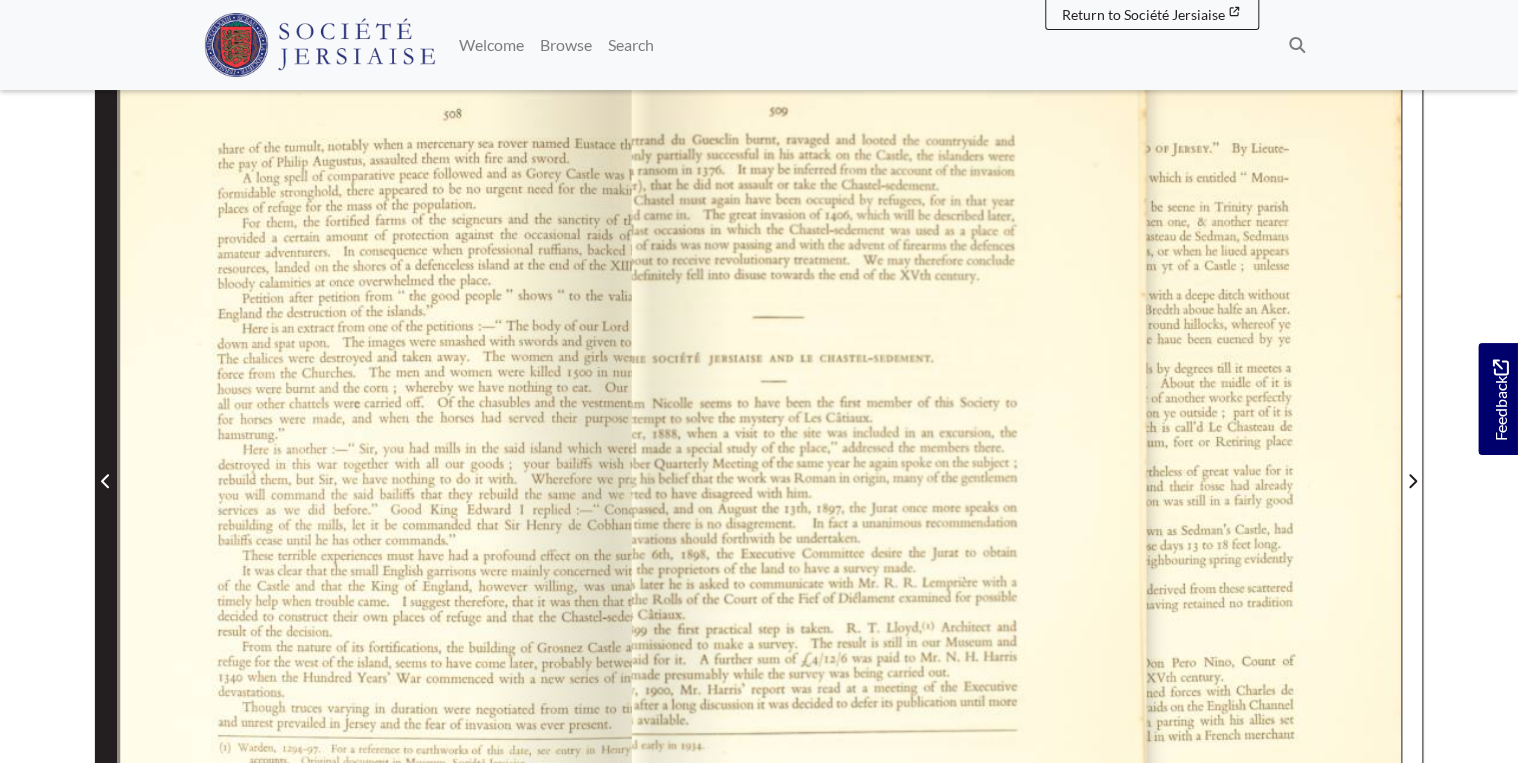 click 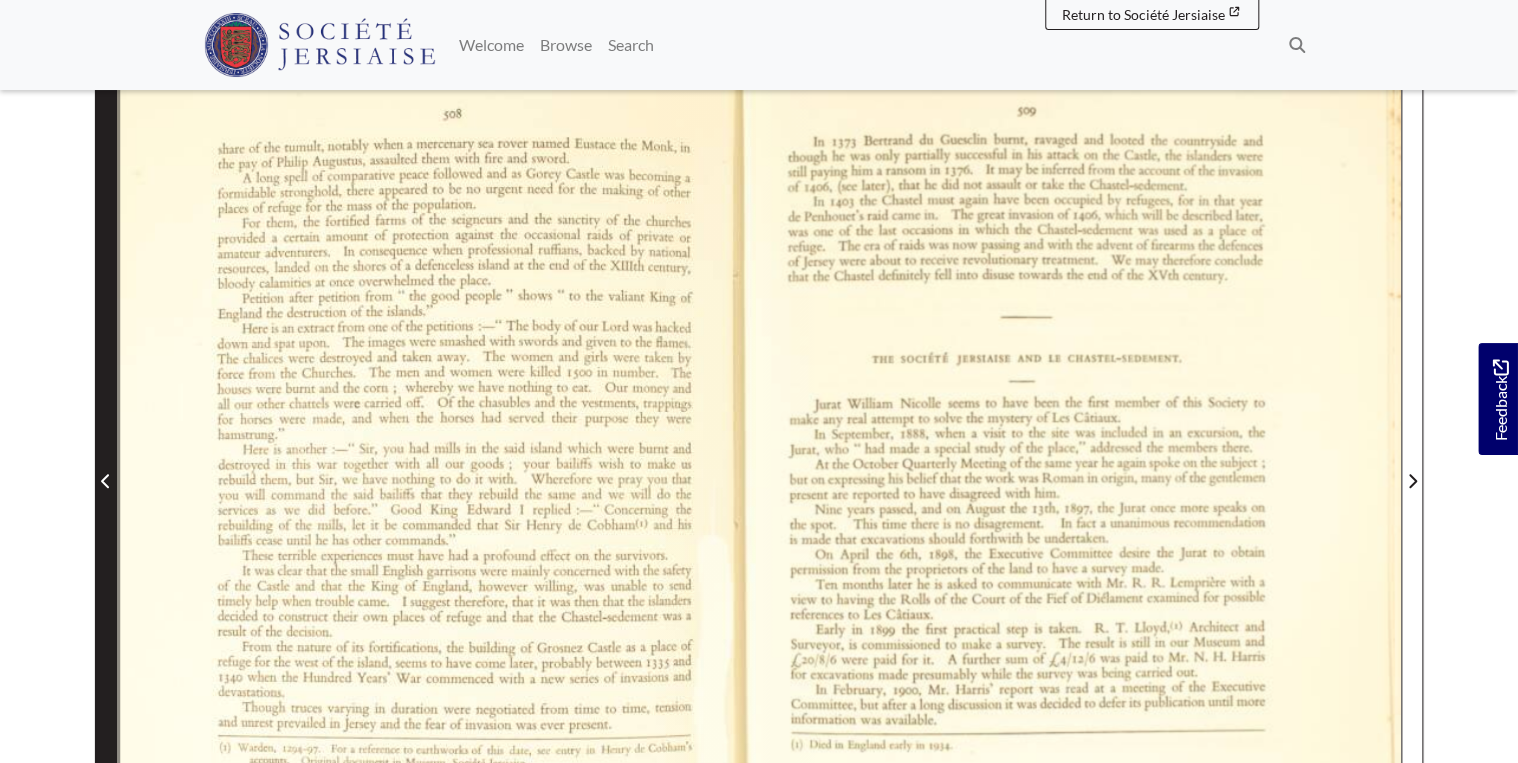 click 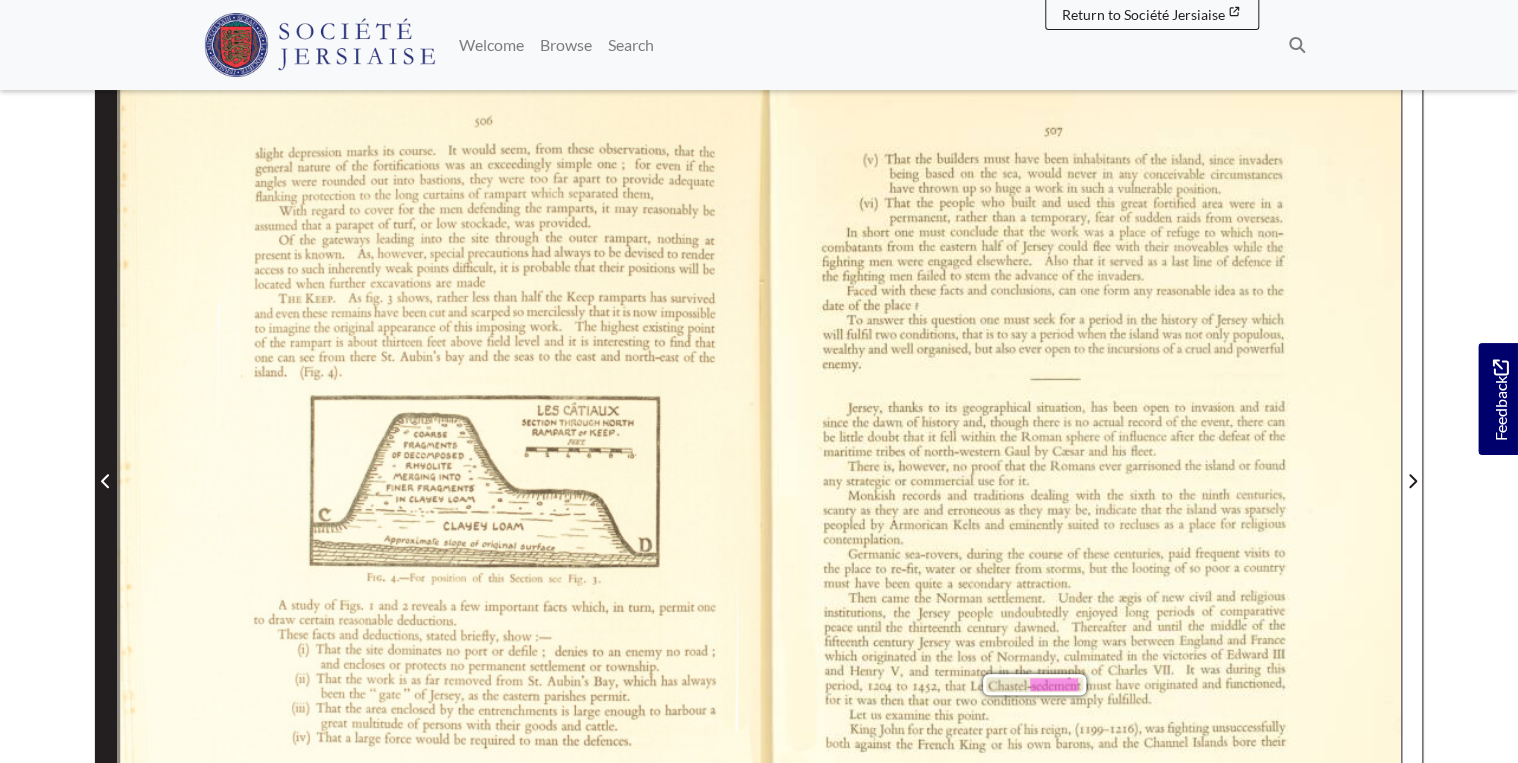click at bounding box center [106, 481] 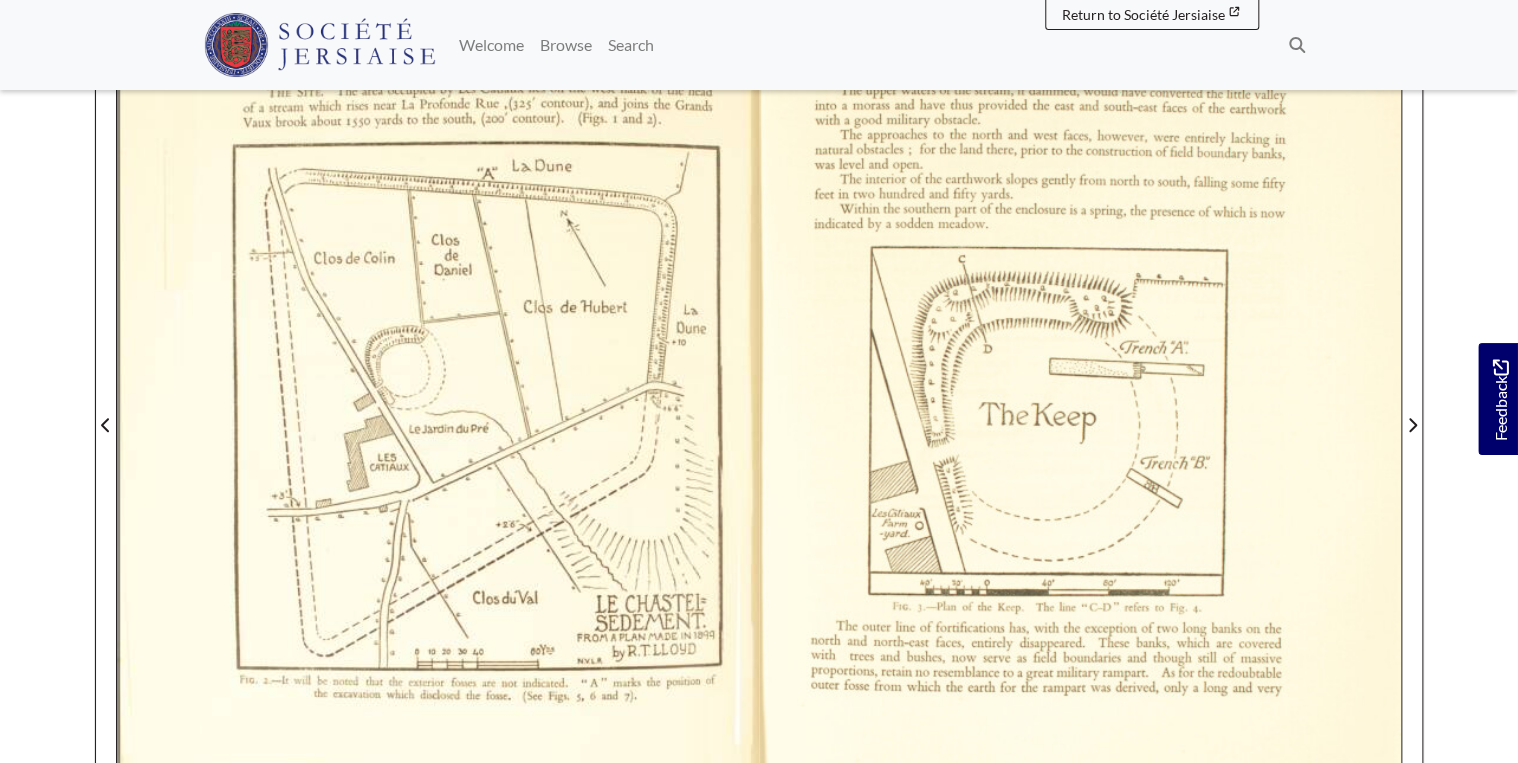 scroll, scrollTop: 464, scrollLeft: 0, axis: vertical 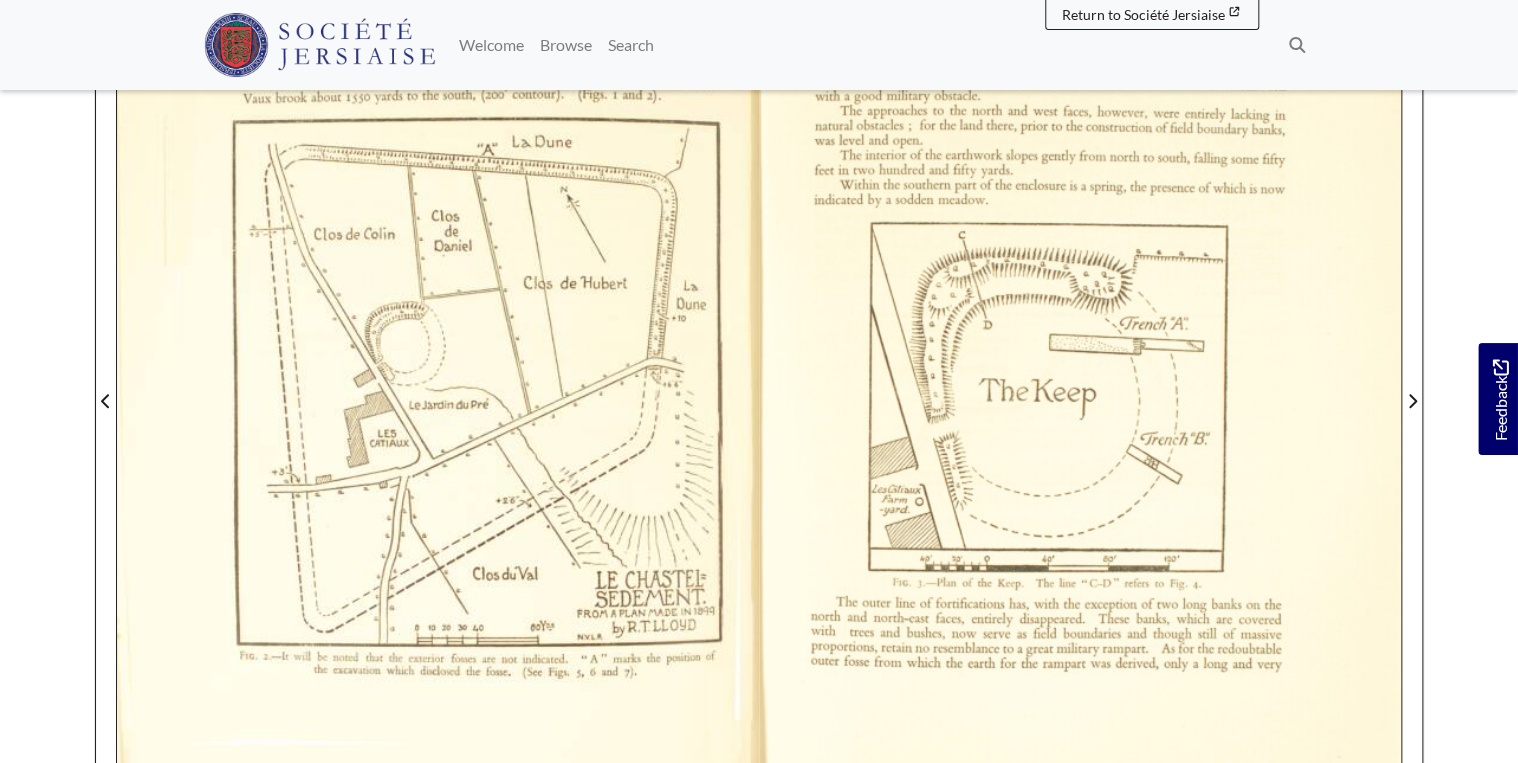 click on "**********" at bounding box center [759, 388] 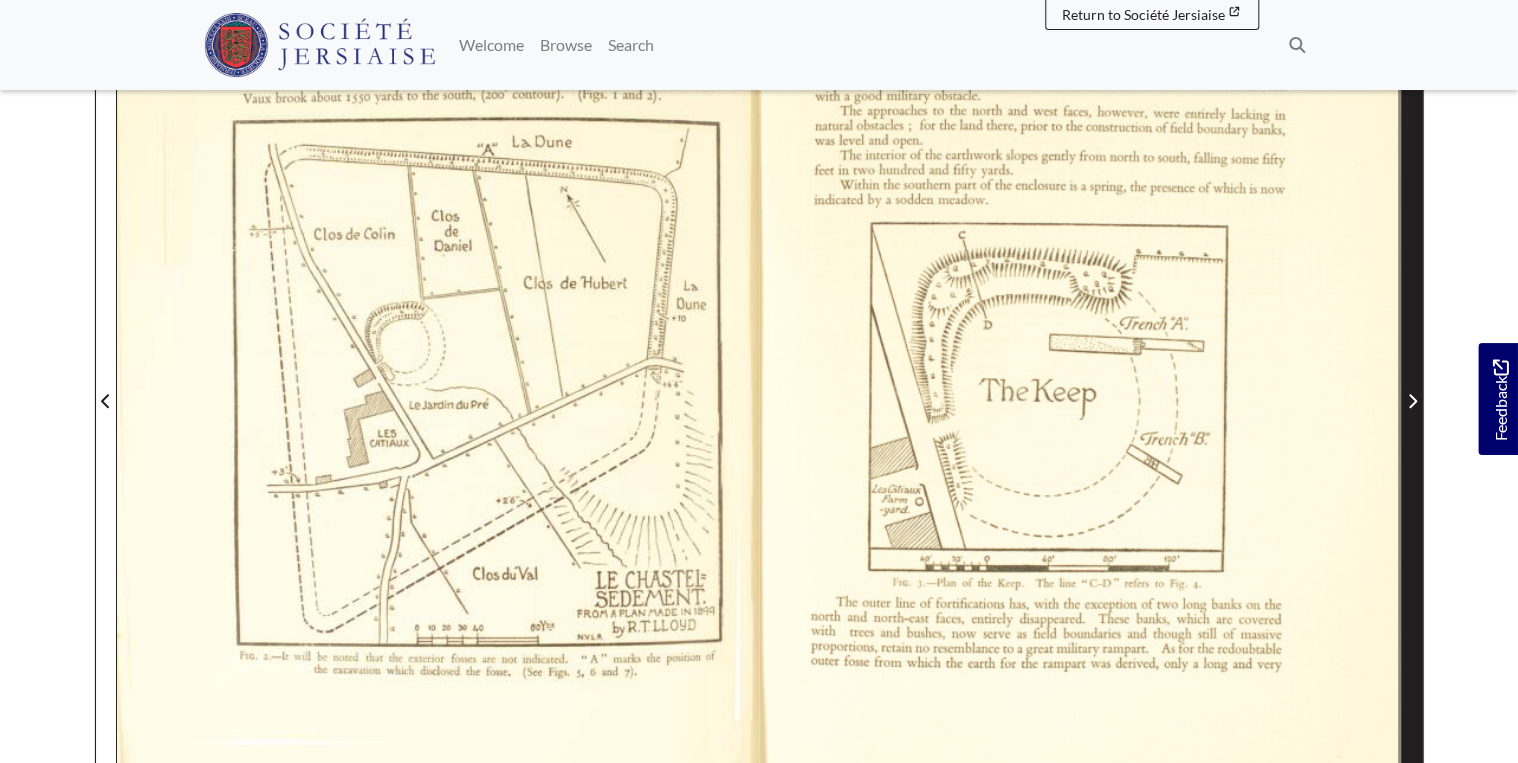 click at bounding box center [1412, 388] 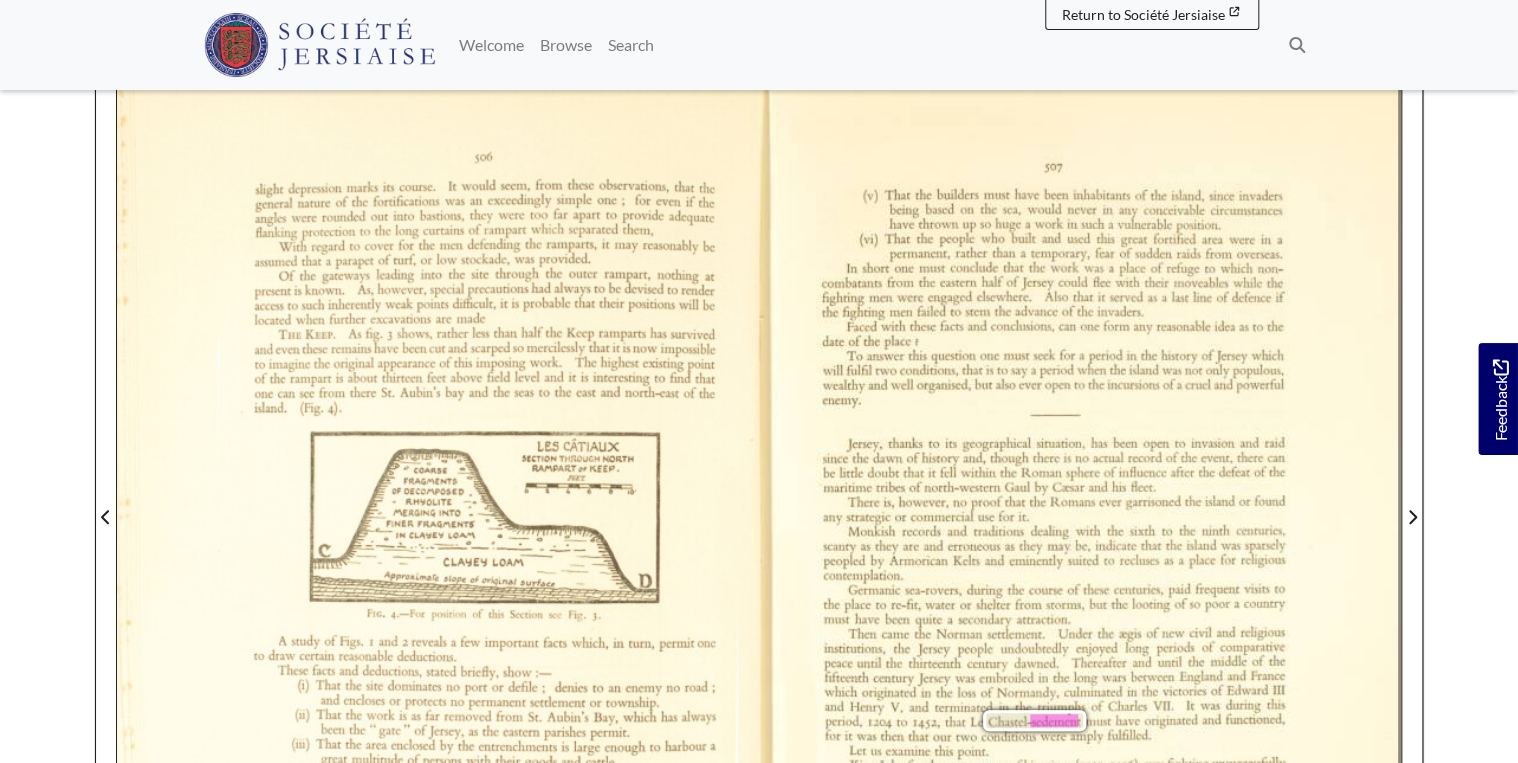 scroll, scrollTop: 384, scrollLeft: 0, axis: vertical 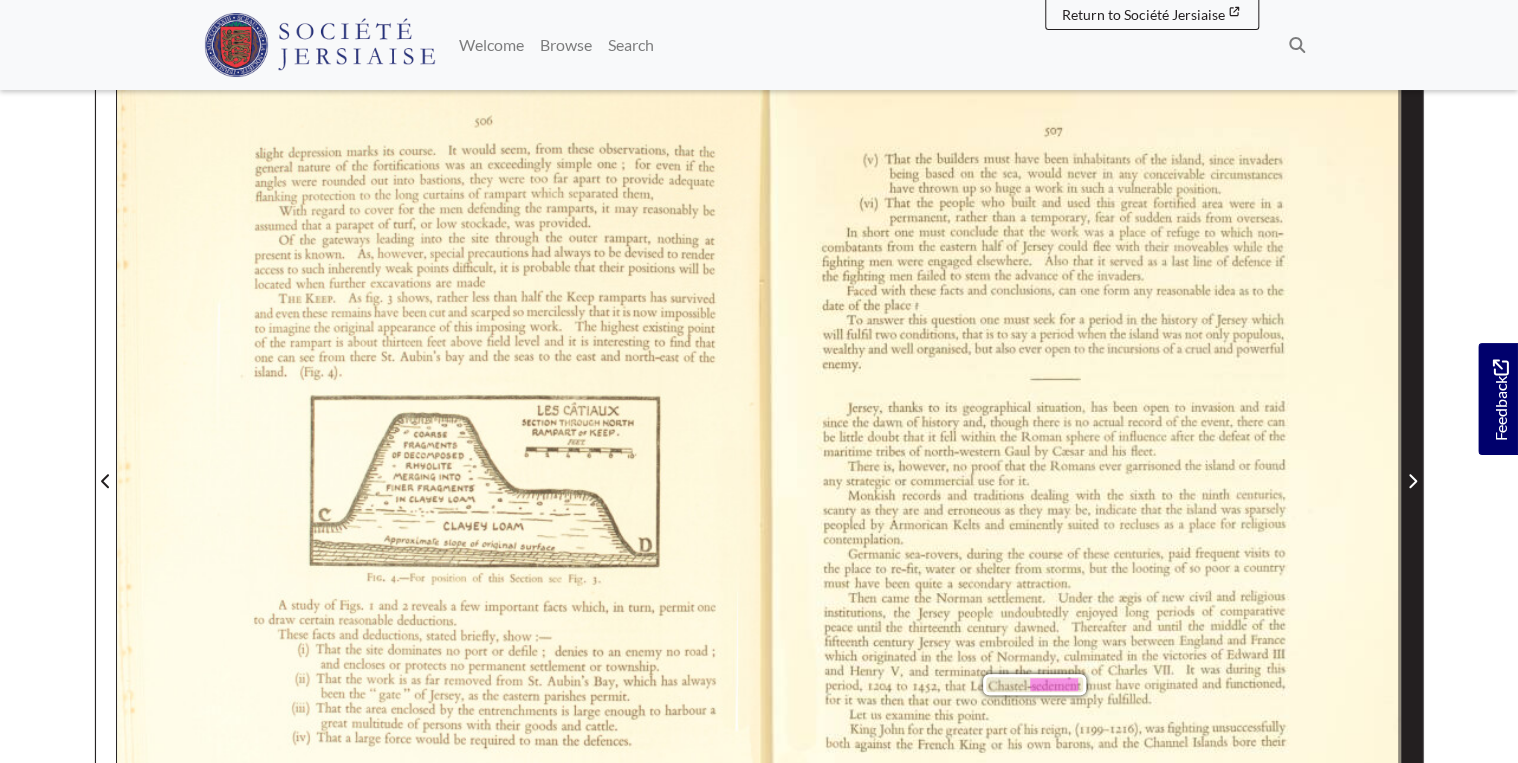 click at bounding box center (1412, 481) 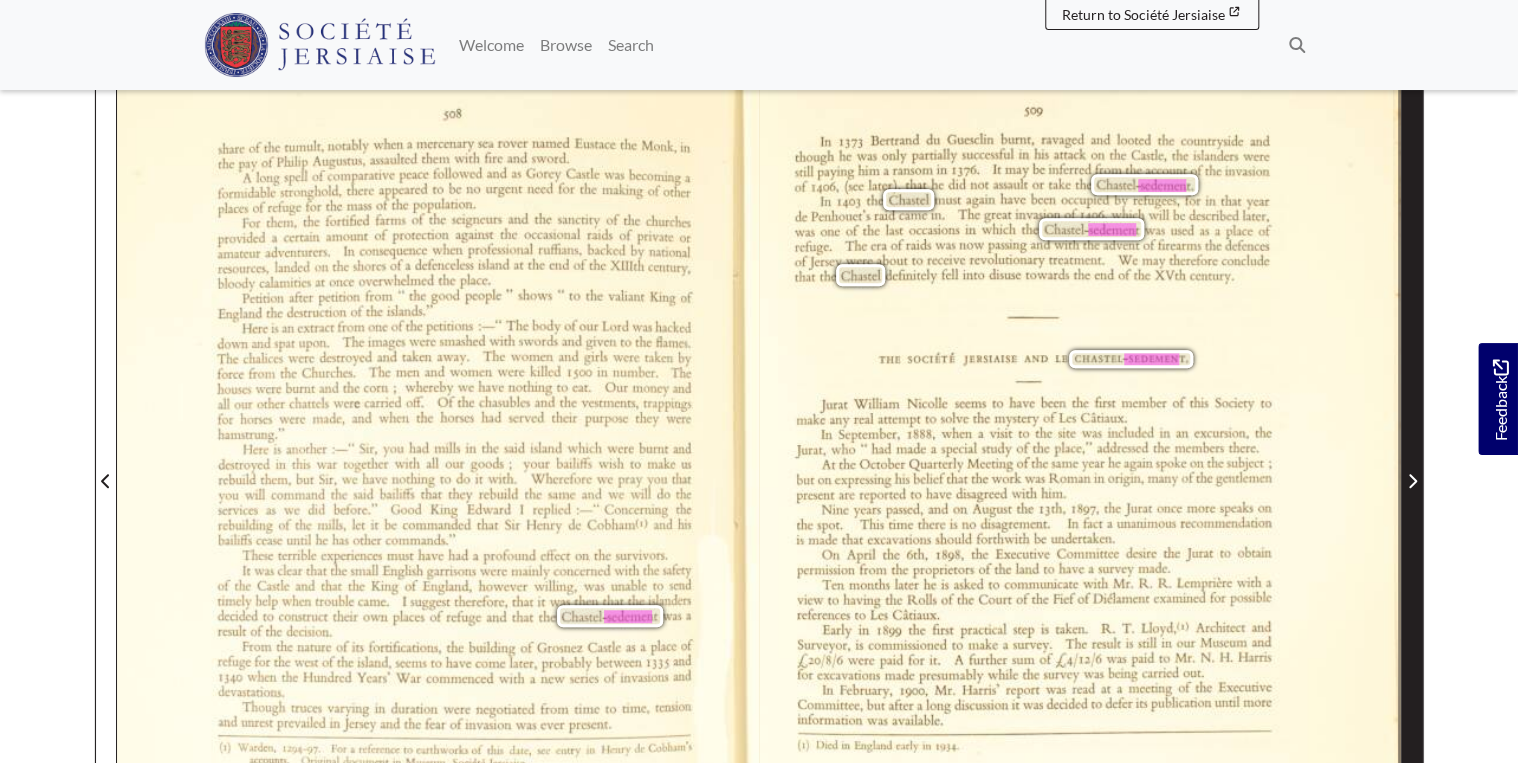 click at bounding box center (1412, 481) 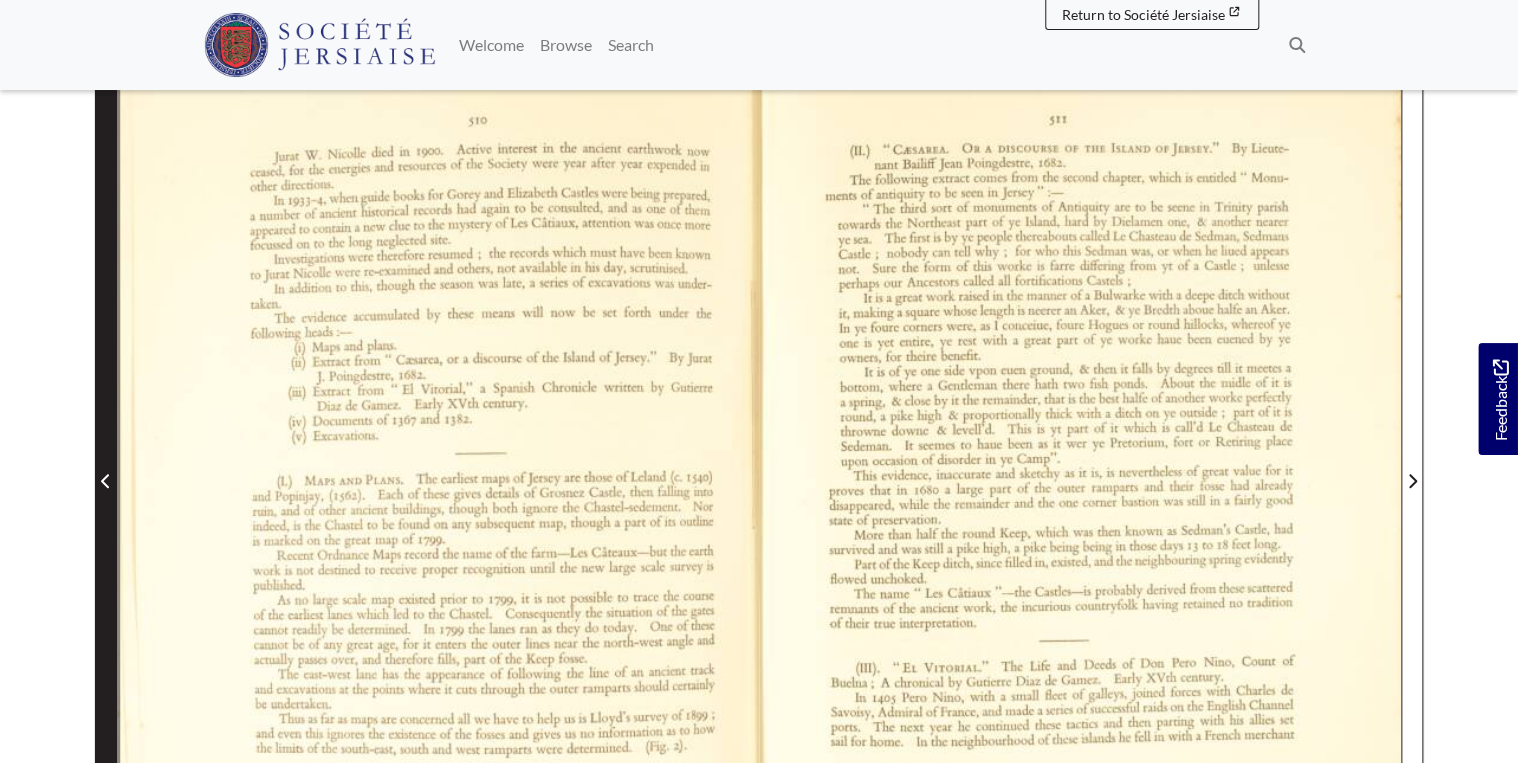 click at bounding box center [106, 481] 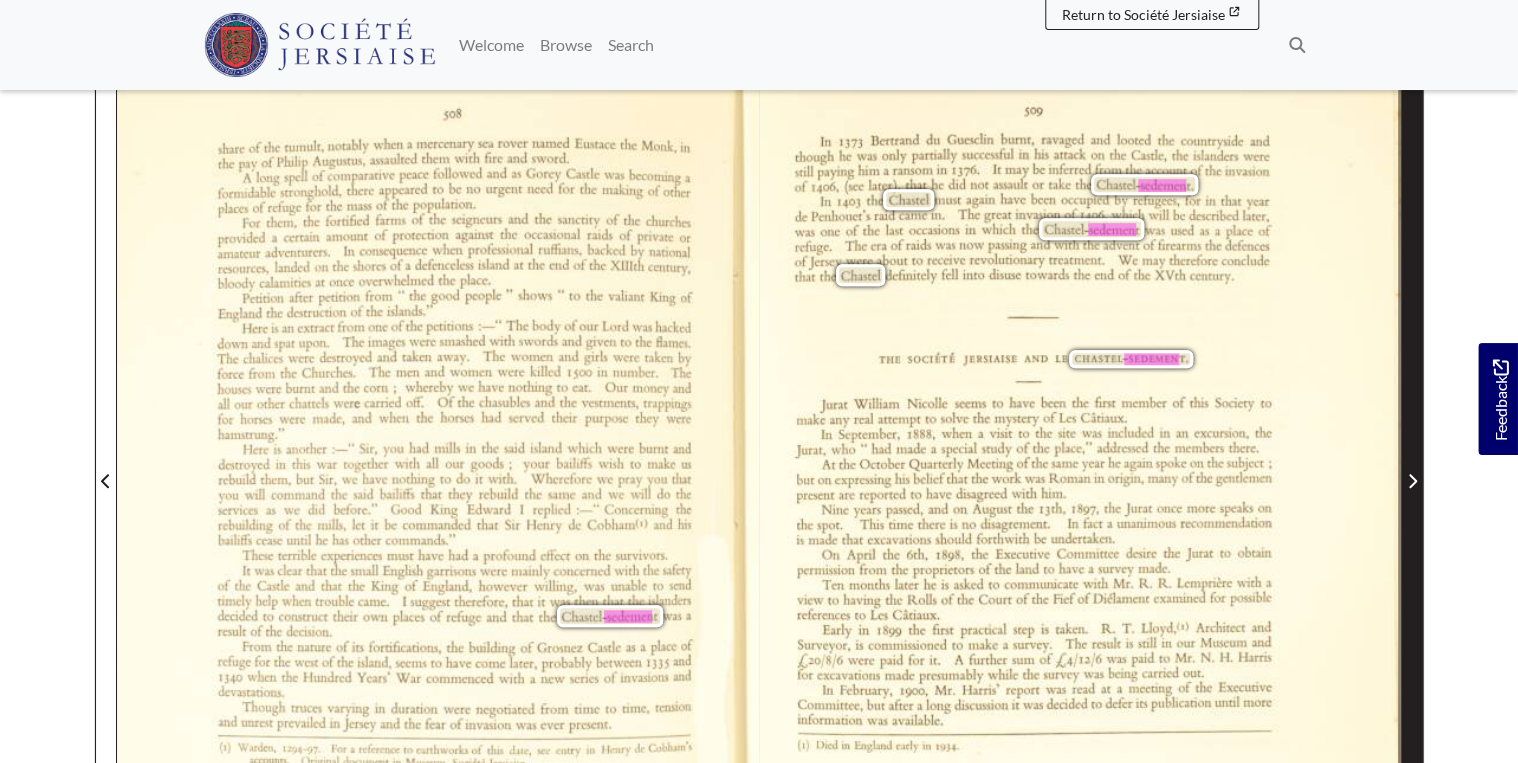 click at bounding box center [1412, 481] 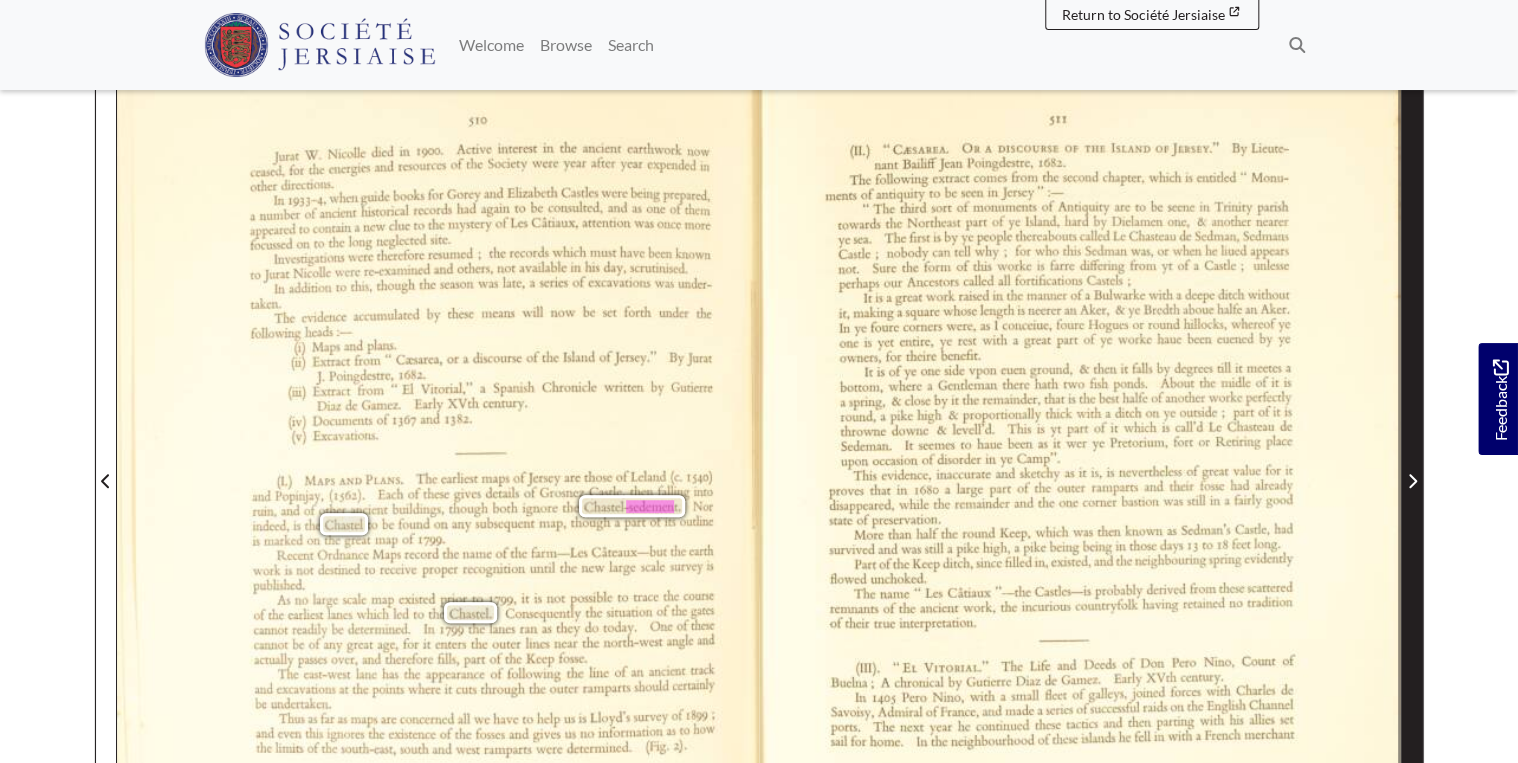 click at bounding box center [1412, 481] 